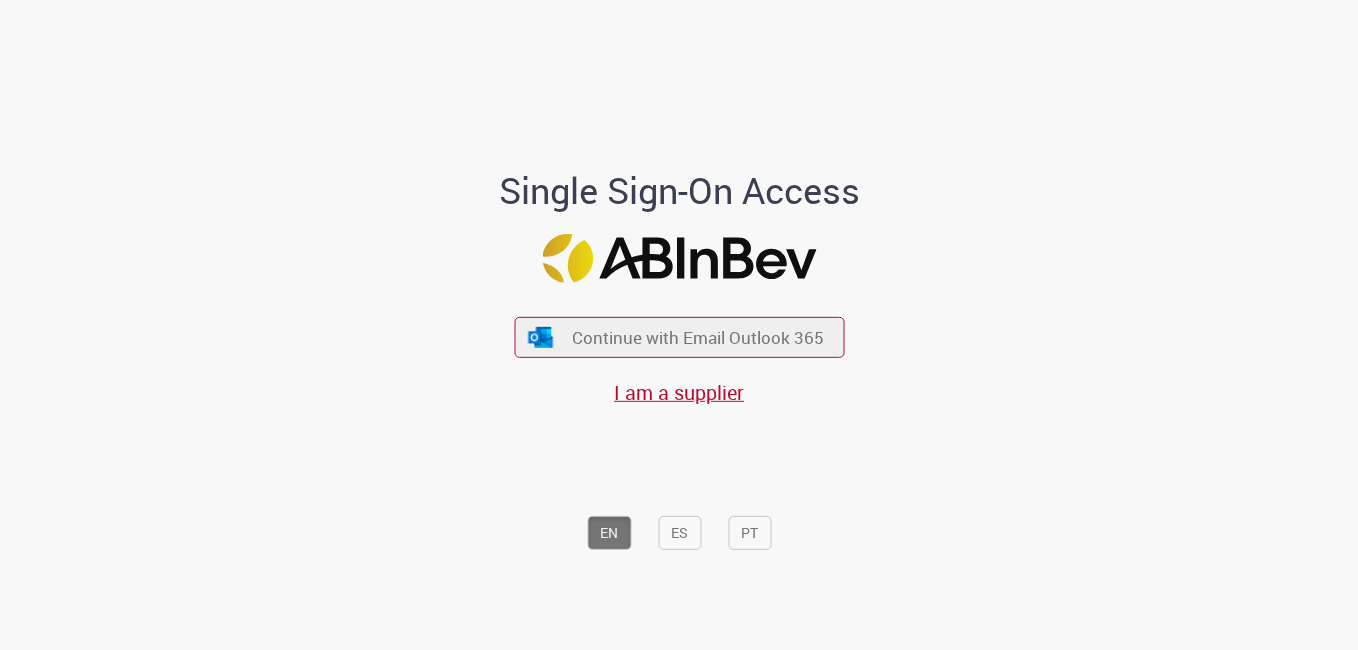 scroll, scrollTop: 0, scrollLeft: 0, axis: both 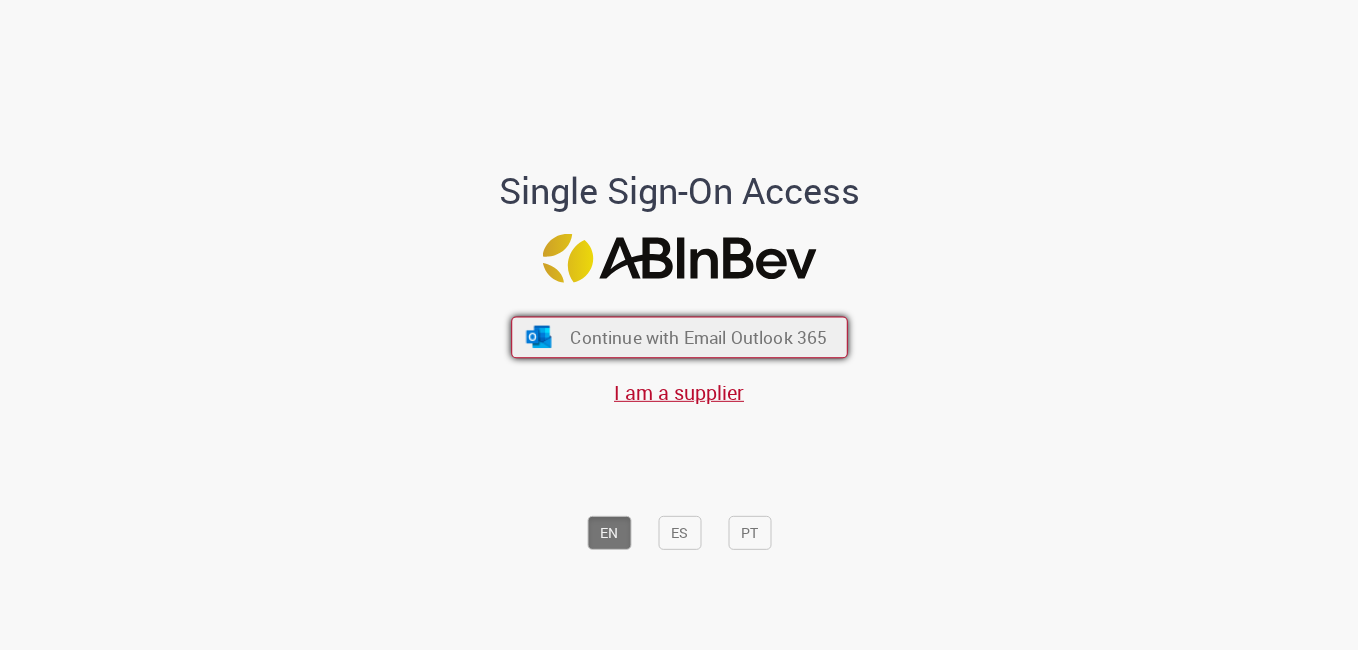 click on "Continue with Email Outlook 365" at bounding box center [698, 337] 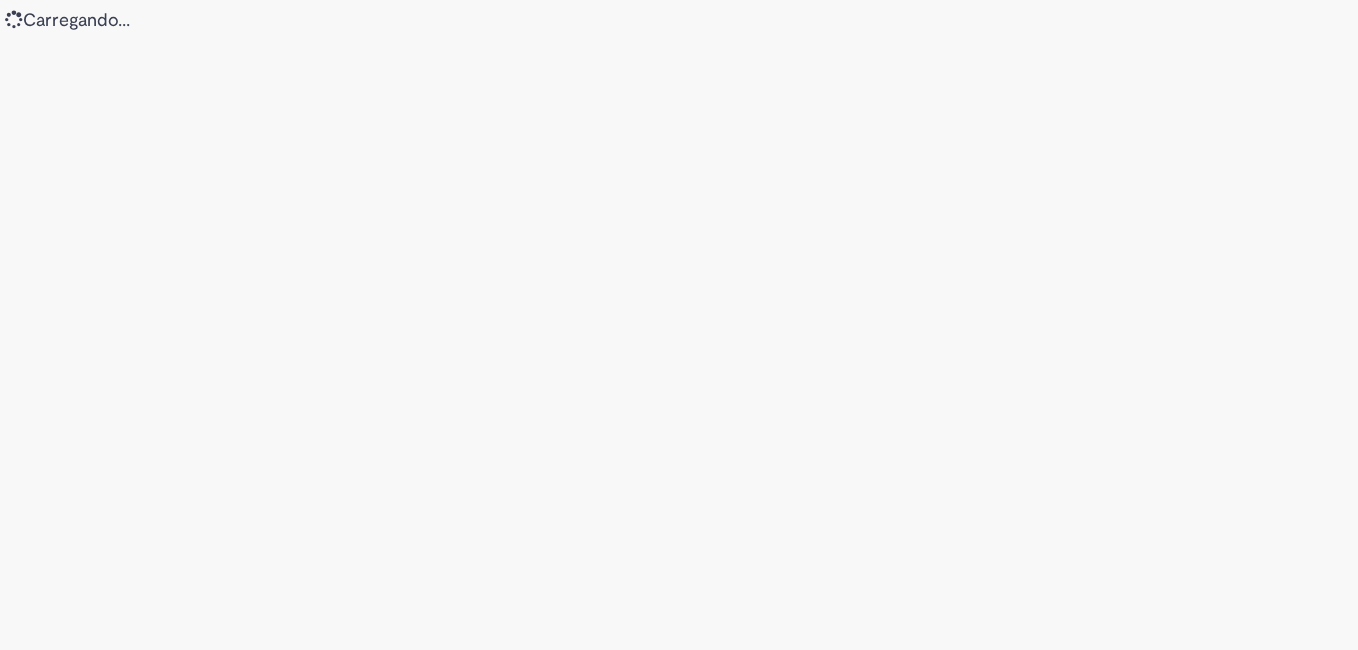 scroll, scrollTop: 0, scrollLeft: 0, axis: both 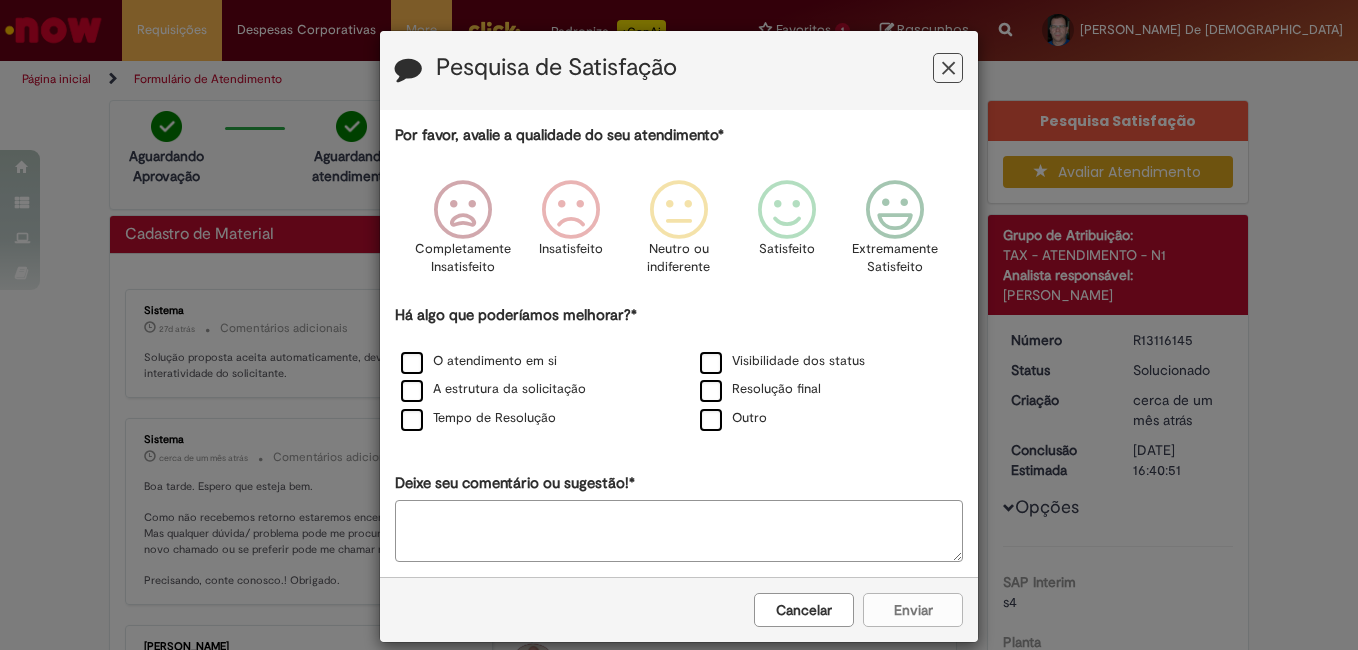 click at bounding box center [948, 68] 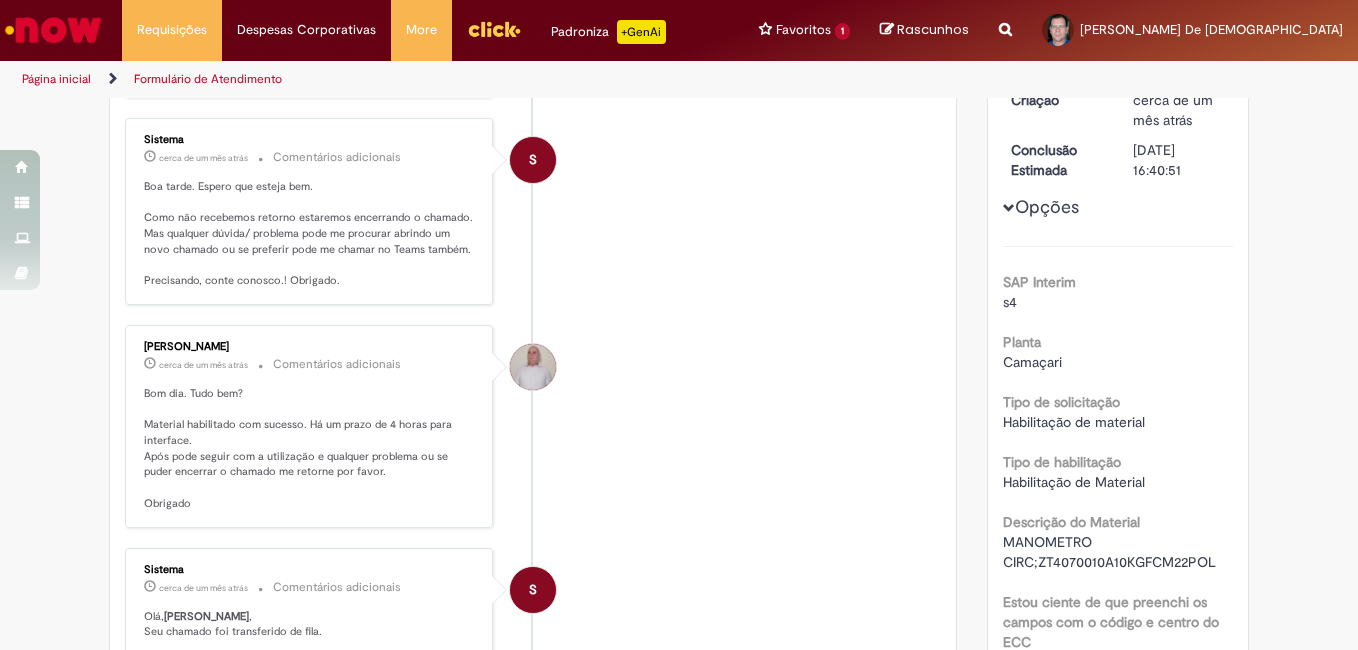 scroll, scrollTop: 0, scrollLeft: 0, axis: both 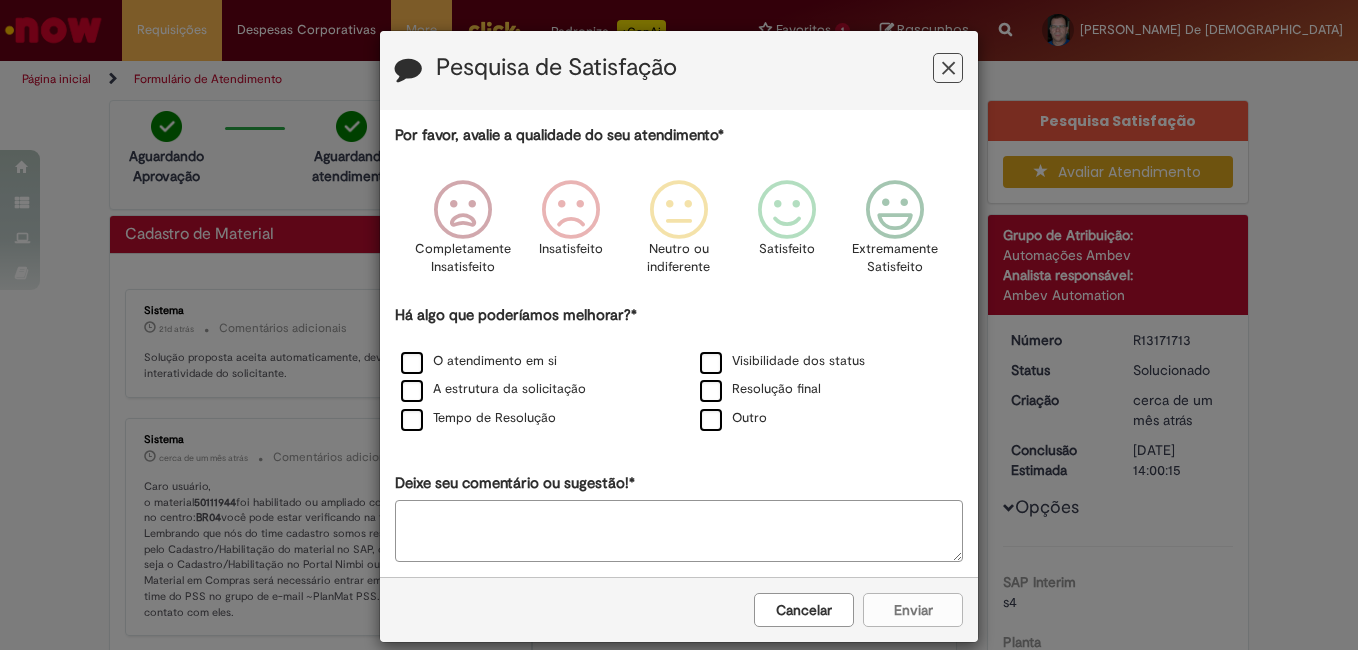 click at bounding box center [948, 68] 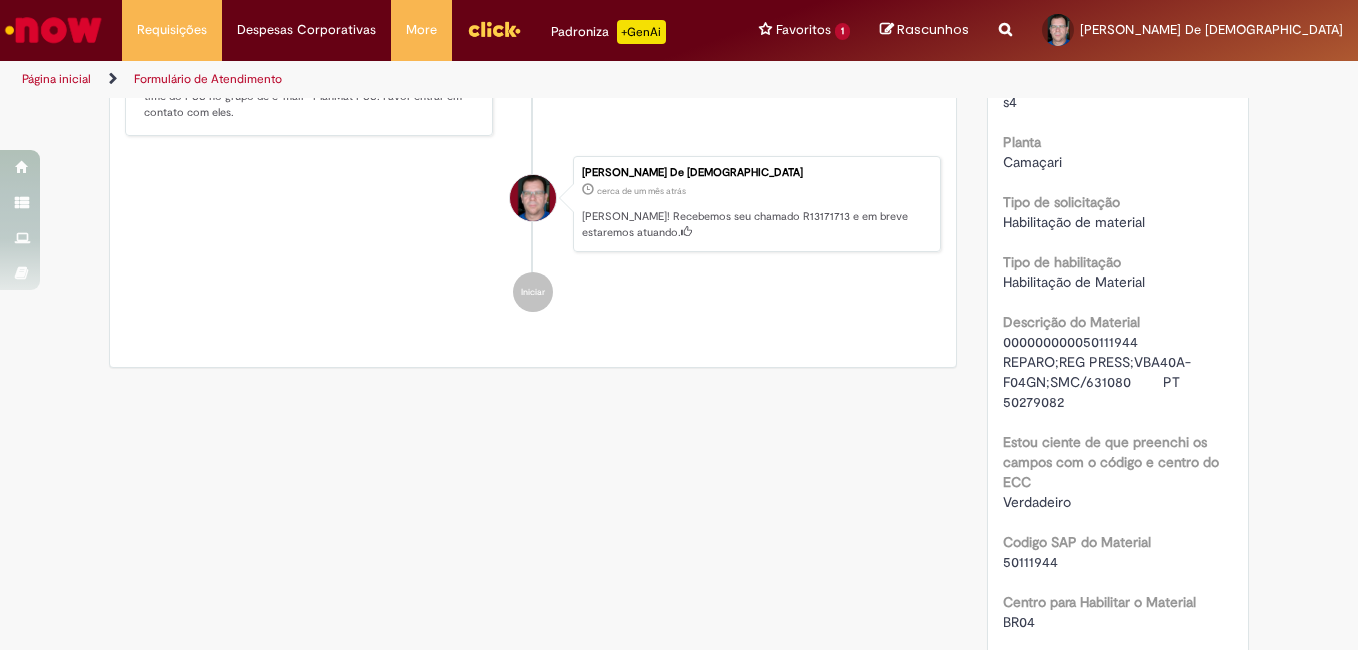 scroll, scrollTop: 683, scrollLeft: 0, axis: vertical 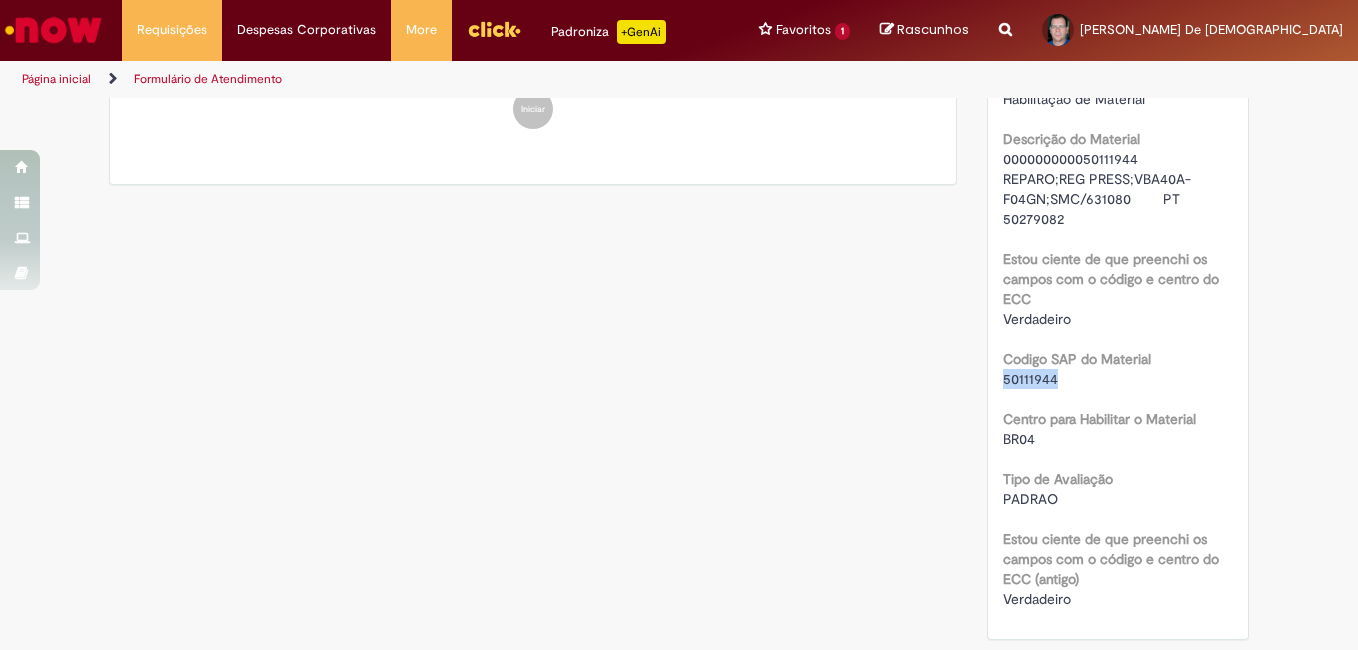 drag, startPoint x: 1048, startPoint y: 380, endPoint x: 981, endPoint y: 372, distance: 67.47592 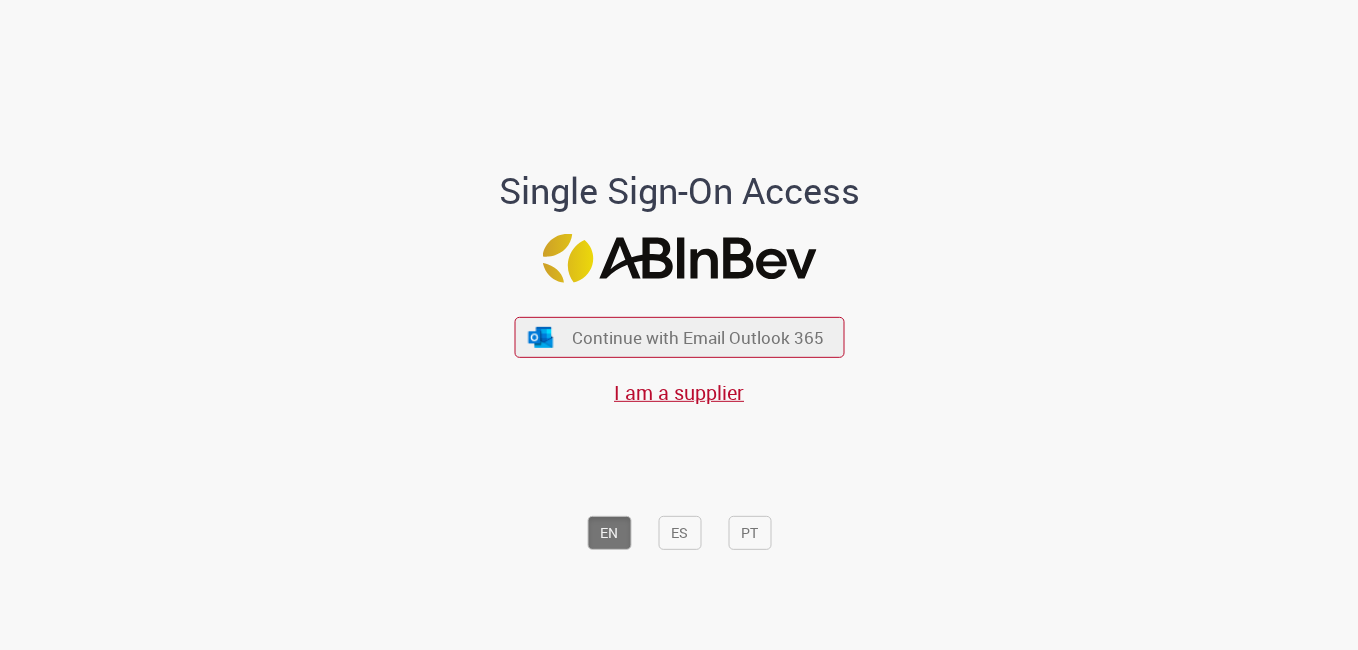 scroll, scrollTop: 0, scrollLeft: 0, axis: both 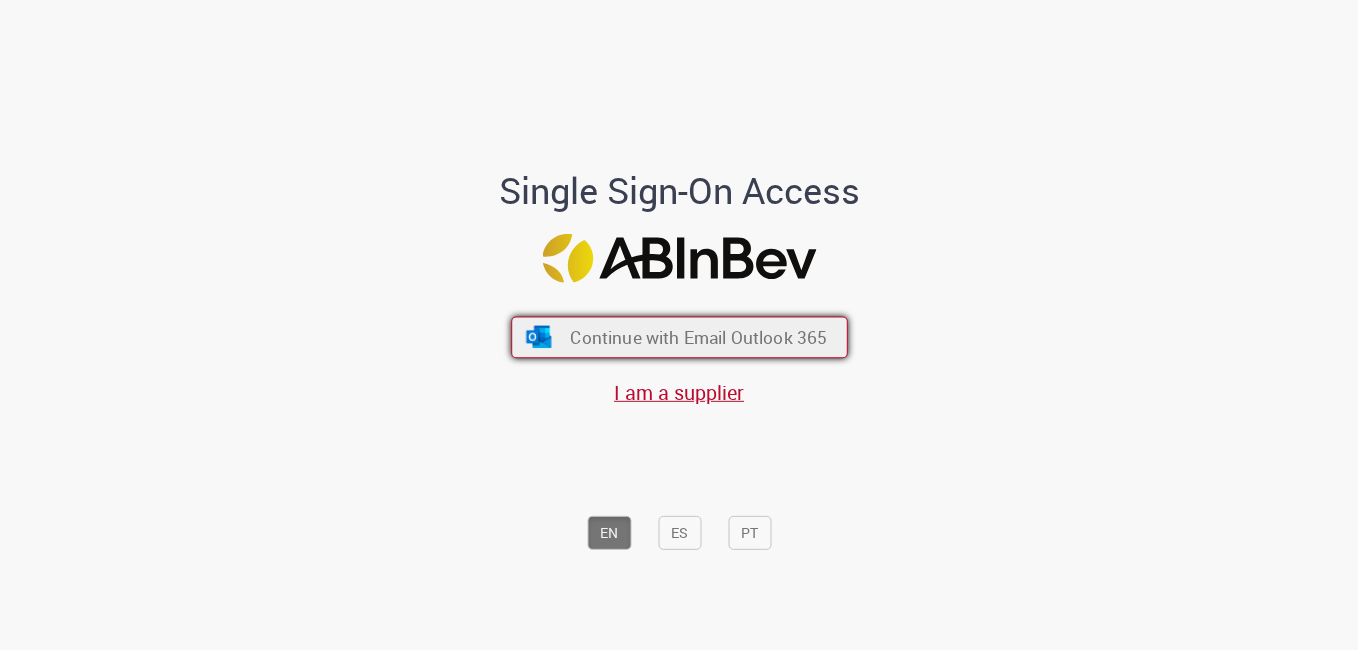 click on "Continue with Email Outlook 365" at bounding box center (698, 337) 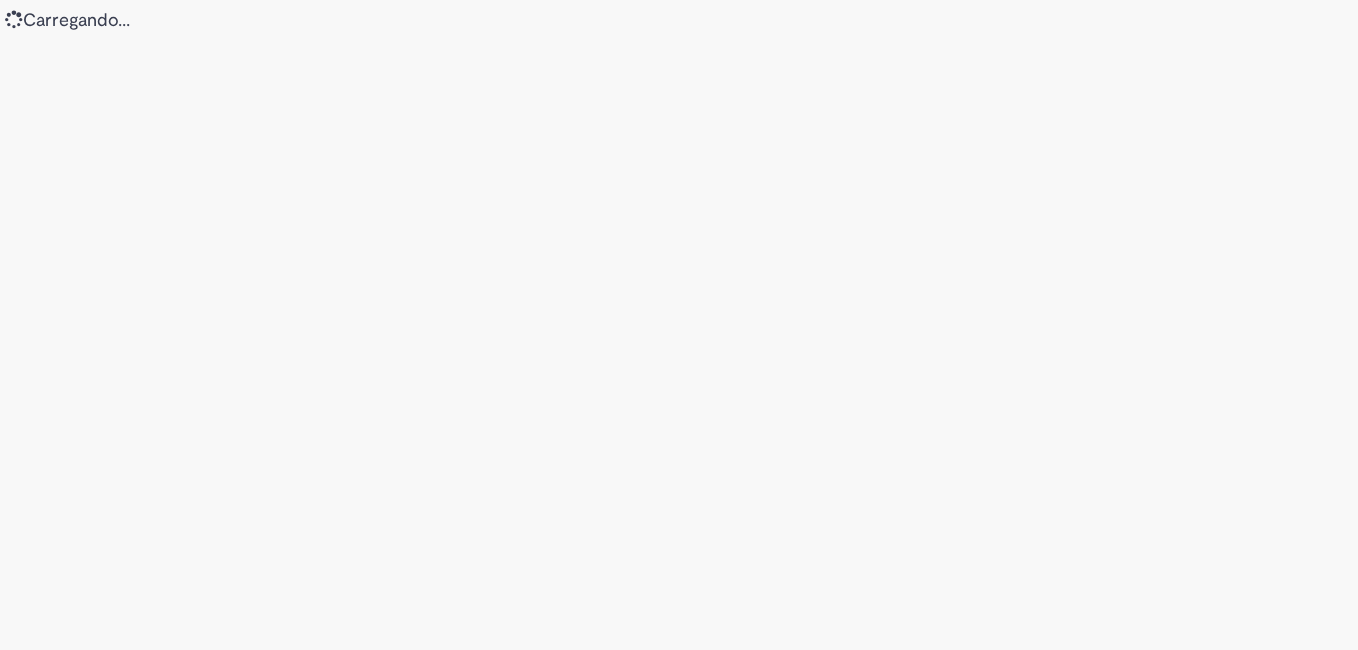 scroll, scrollTop: 0, scrollLeft: 0, axis: both 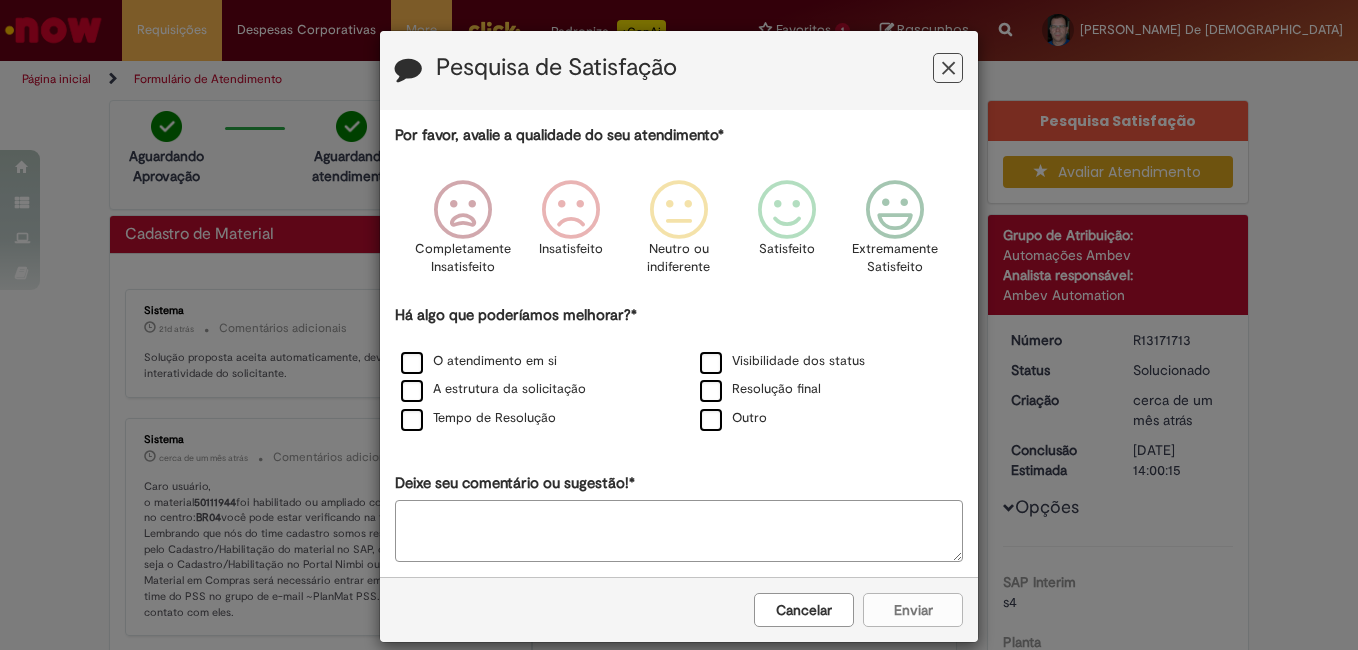 click at bounding box center (948, 68) 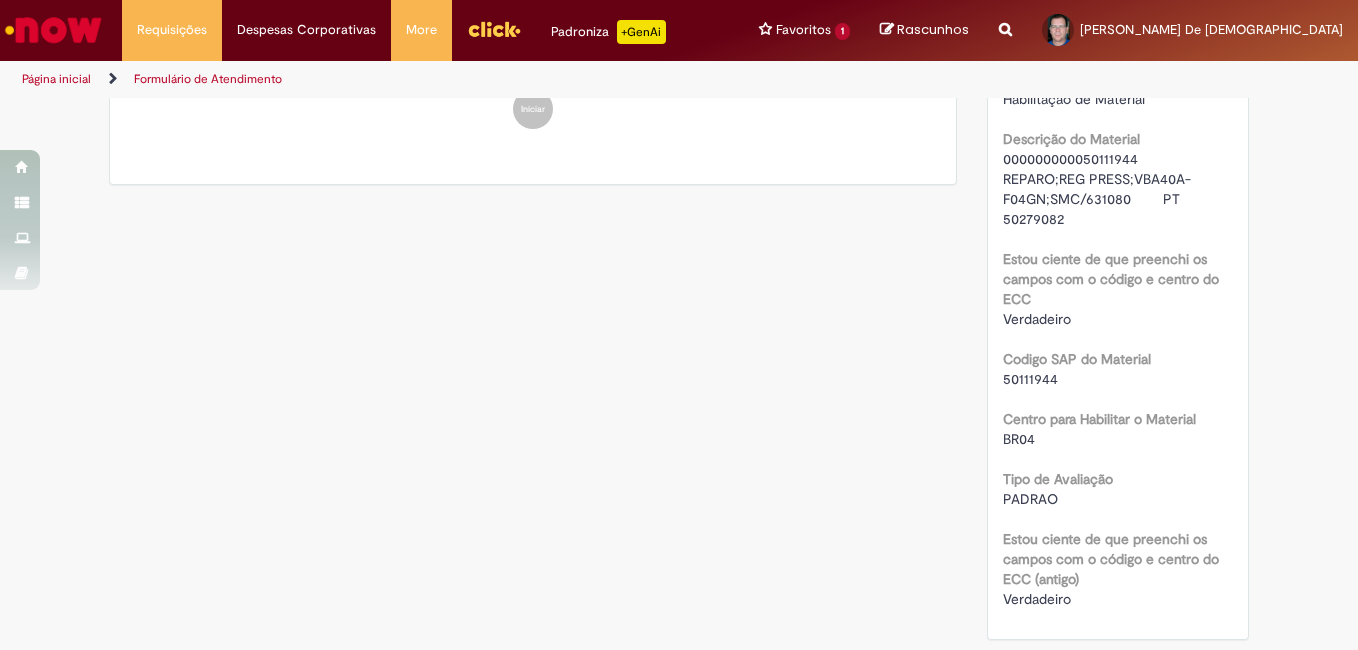 scroll, scrollTop: 383, scrollLeft: 0, axis: vertical 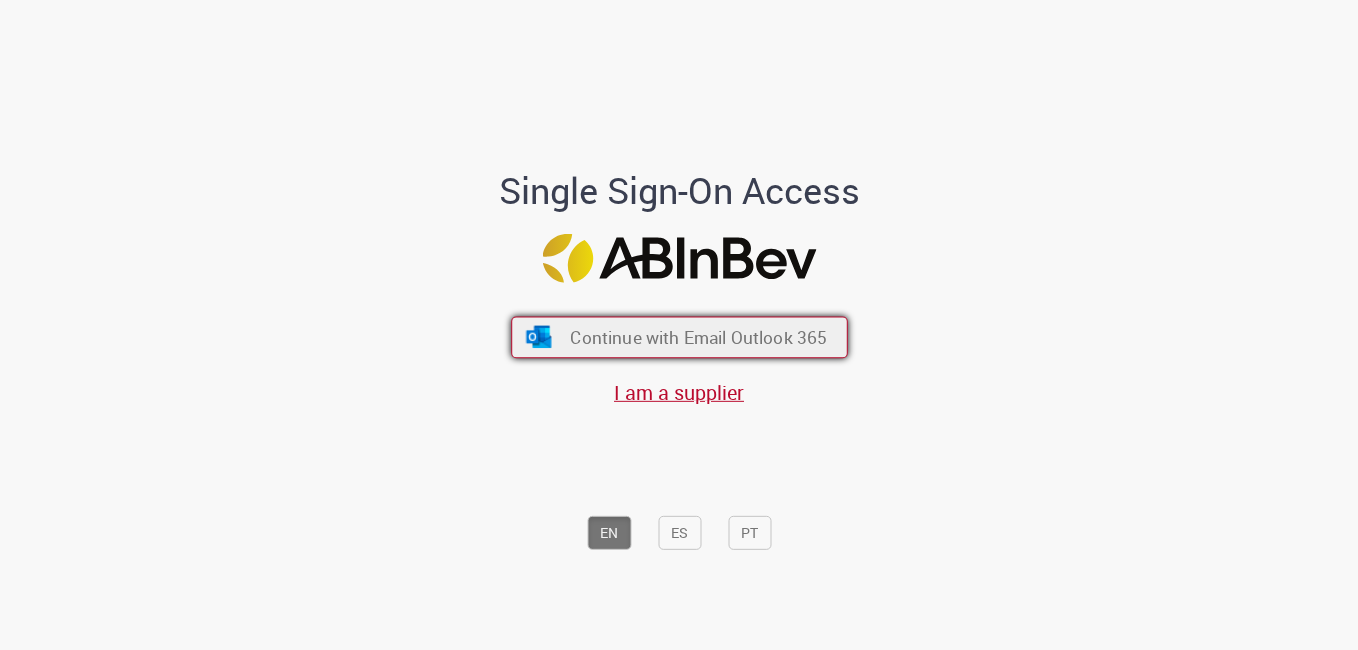 click on "Continue with Email Outlook 365" at bounding box center [698, 337] 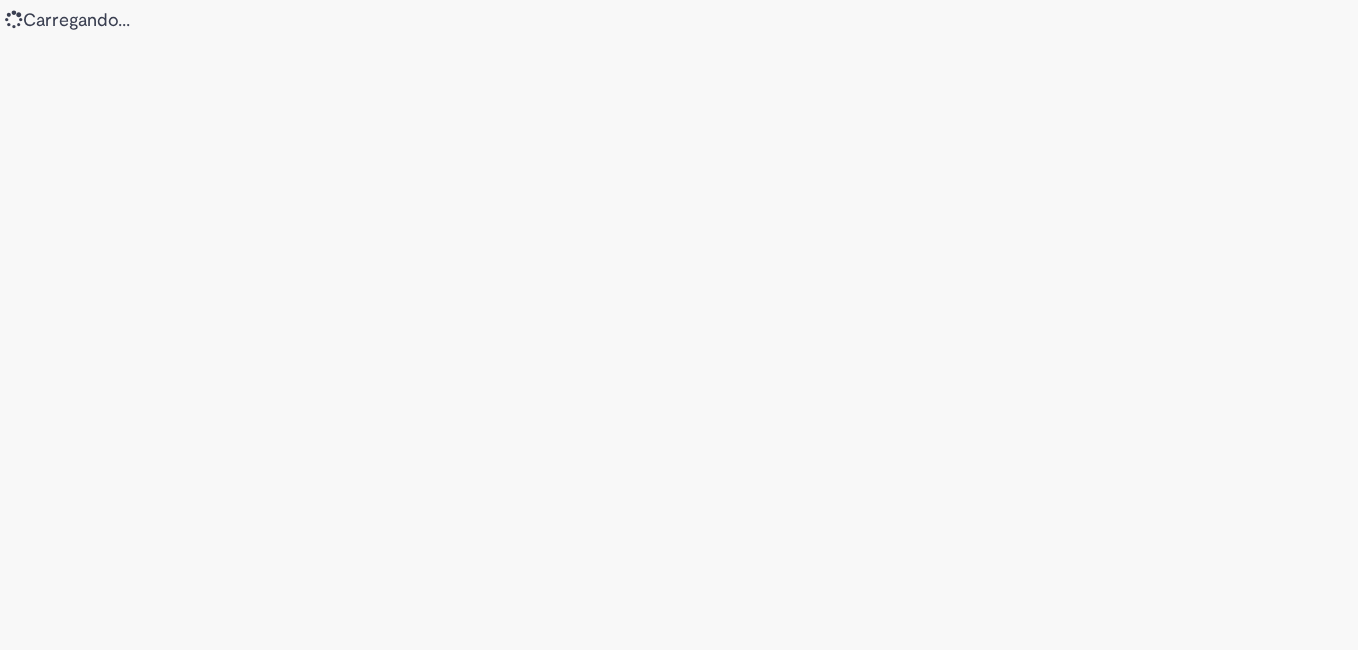 scroll, scrollTop: 0, scrollLeft: 0, axis: both 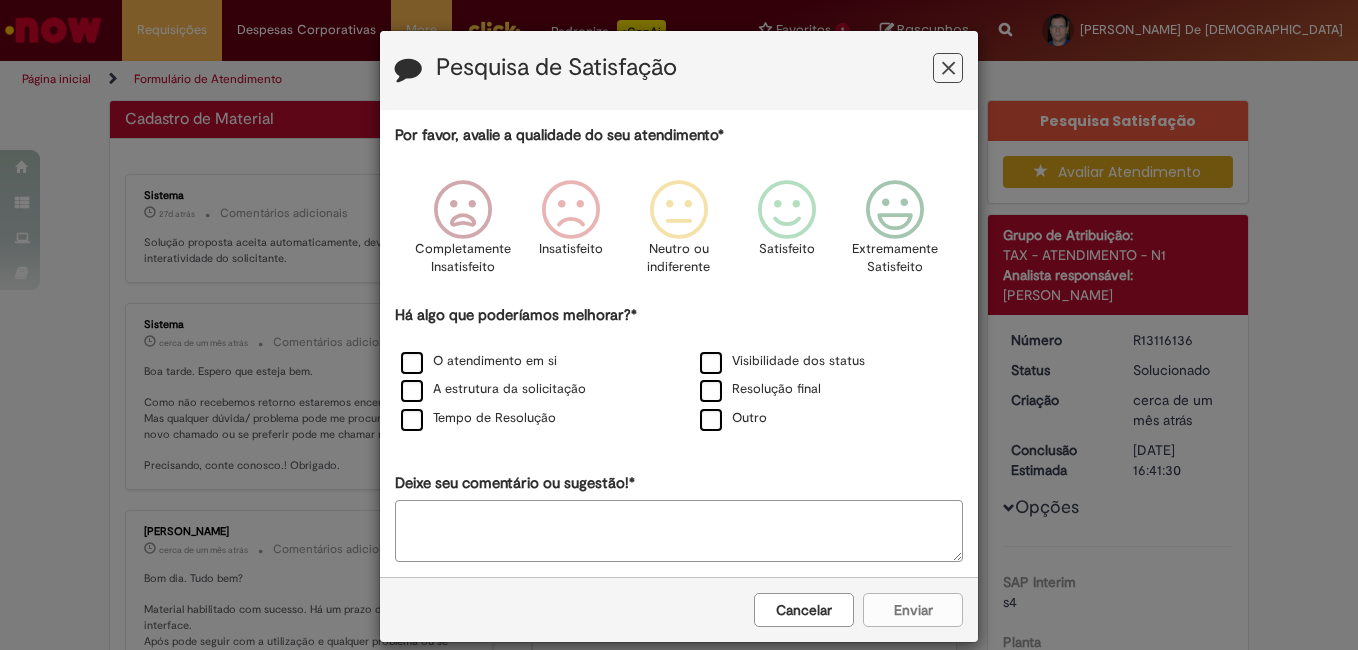 click at bounding box center (948, 68) 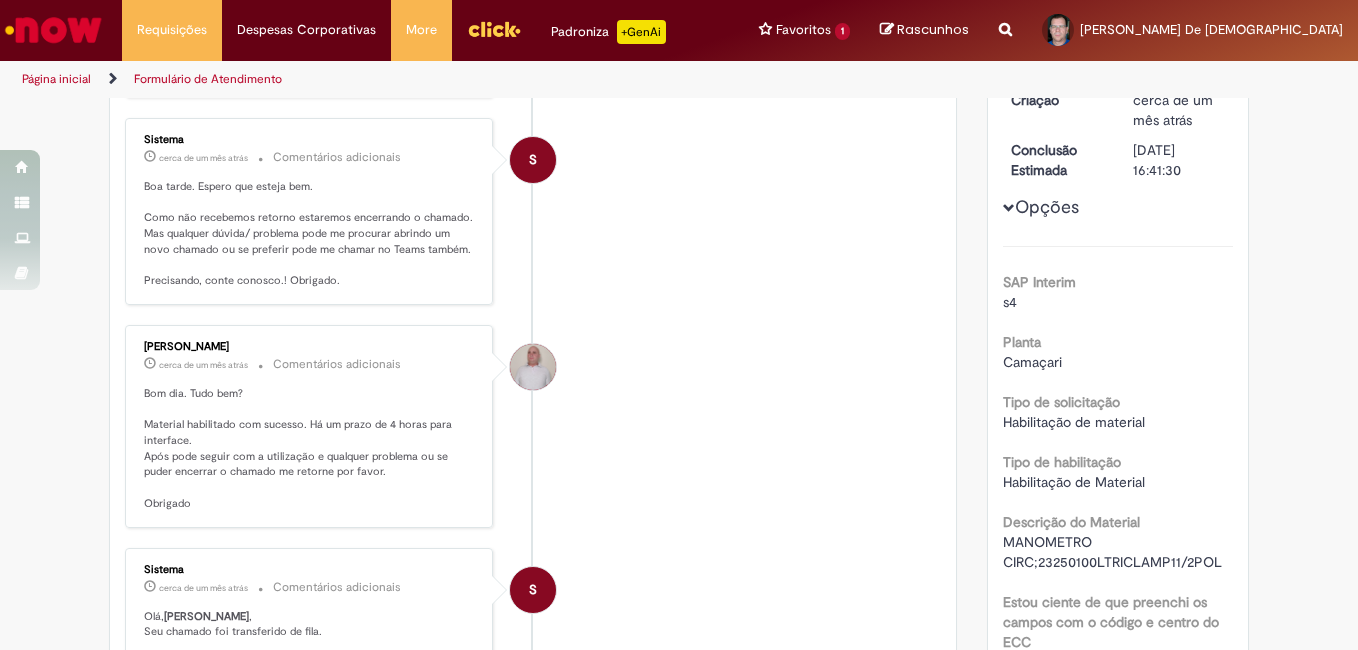 scroll, scrollTop: 400, scrollLeft: 0, axis: vertical 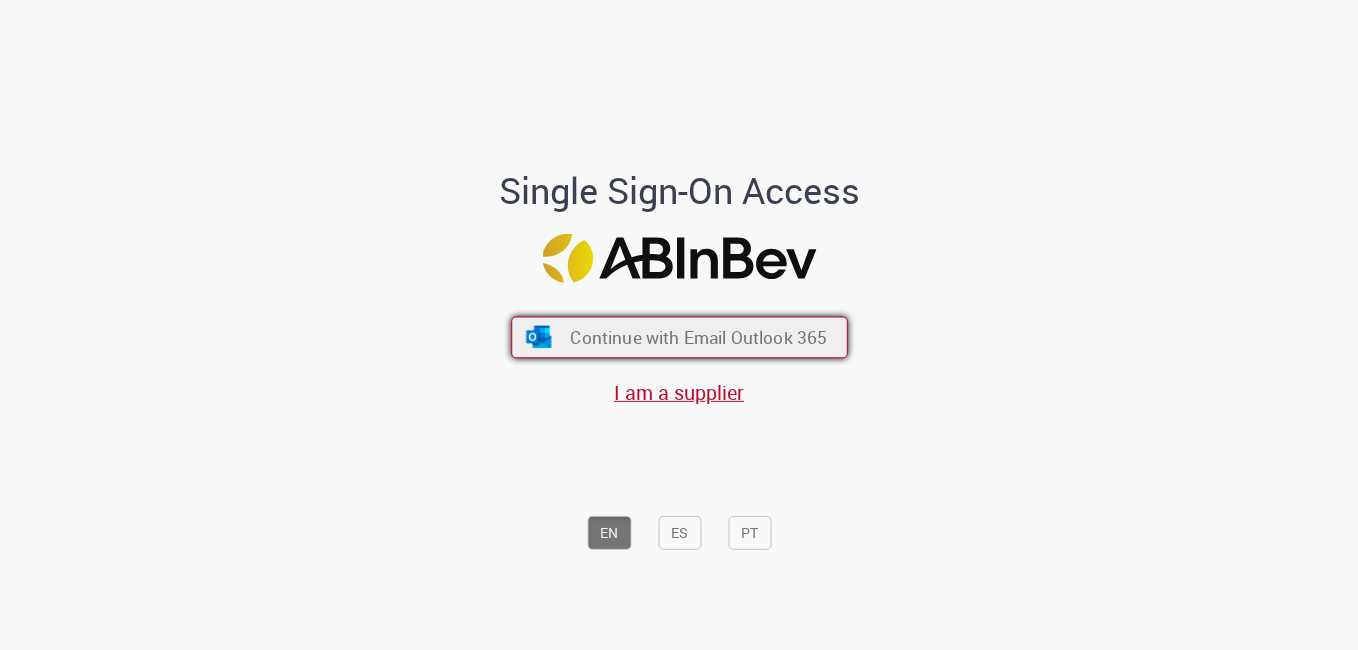 click on "Continue with Email Outlook 365" at bounding box center (698, 337) 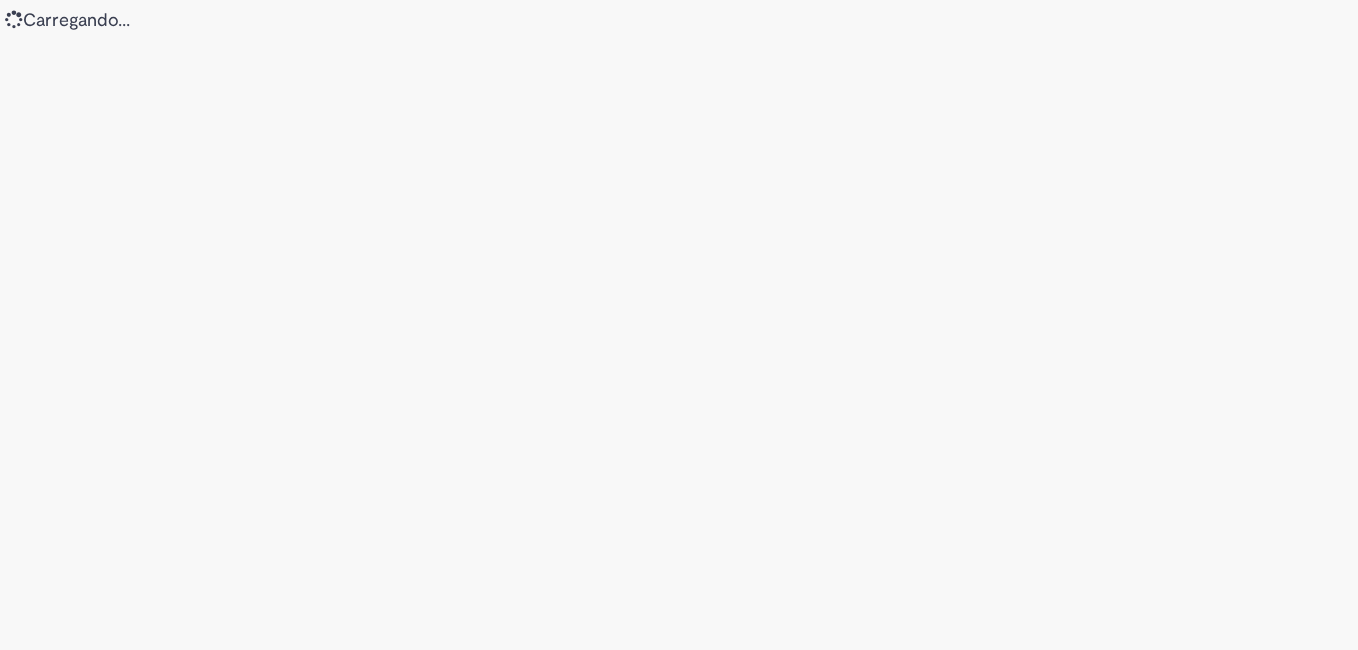 scroll, scrollTop: 0, scrollLeft: 0, axis: both 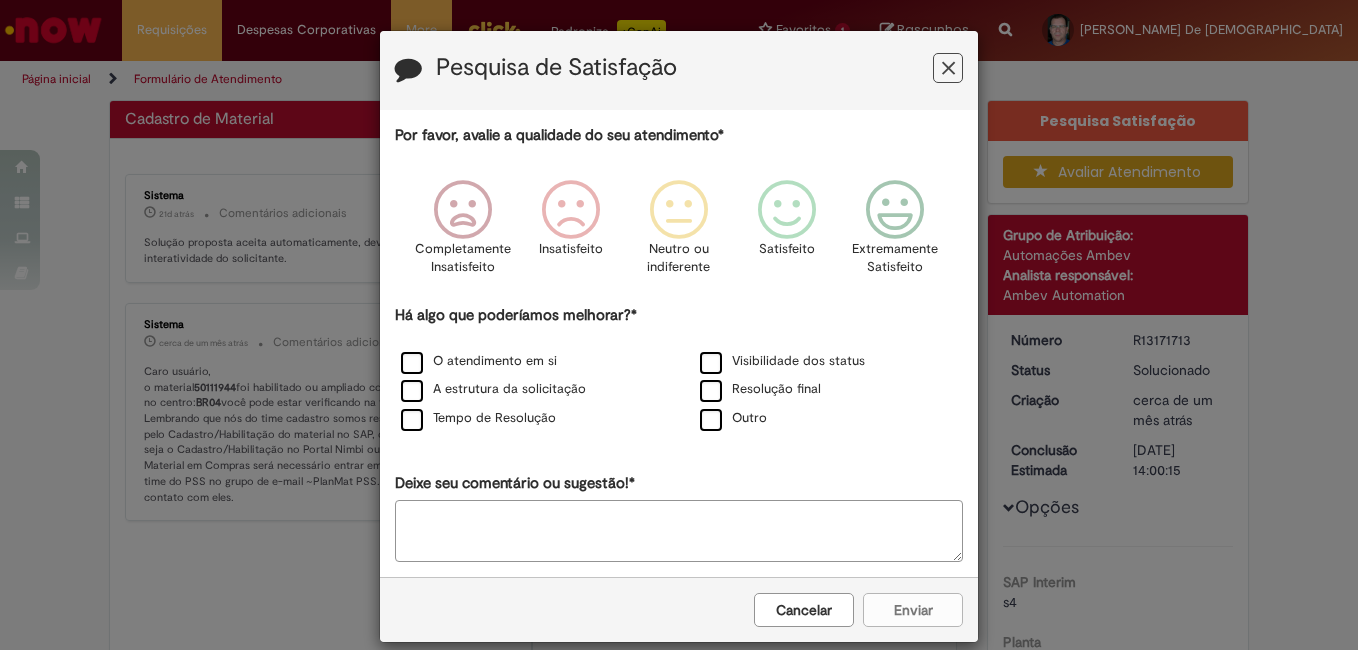 click at bounding box center (948, 68) 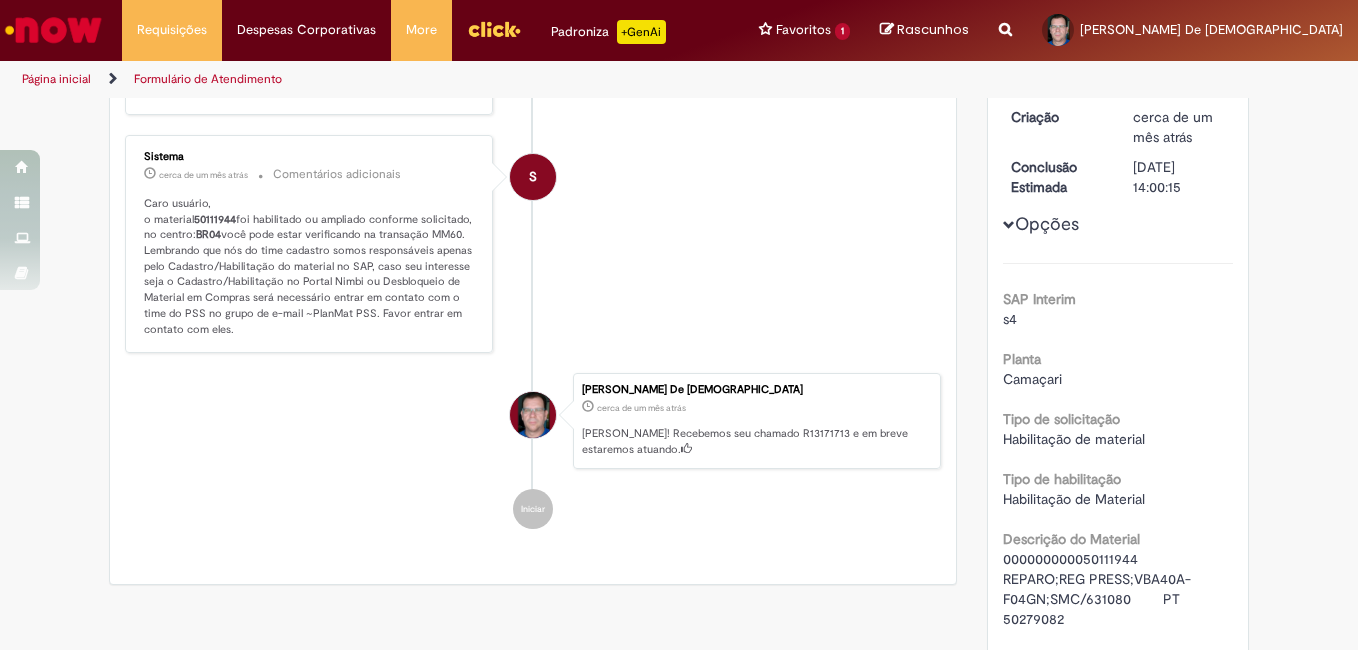 scroll, scrollTop: 0, scrollLeft: 0, axis: both 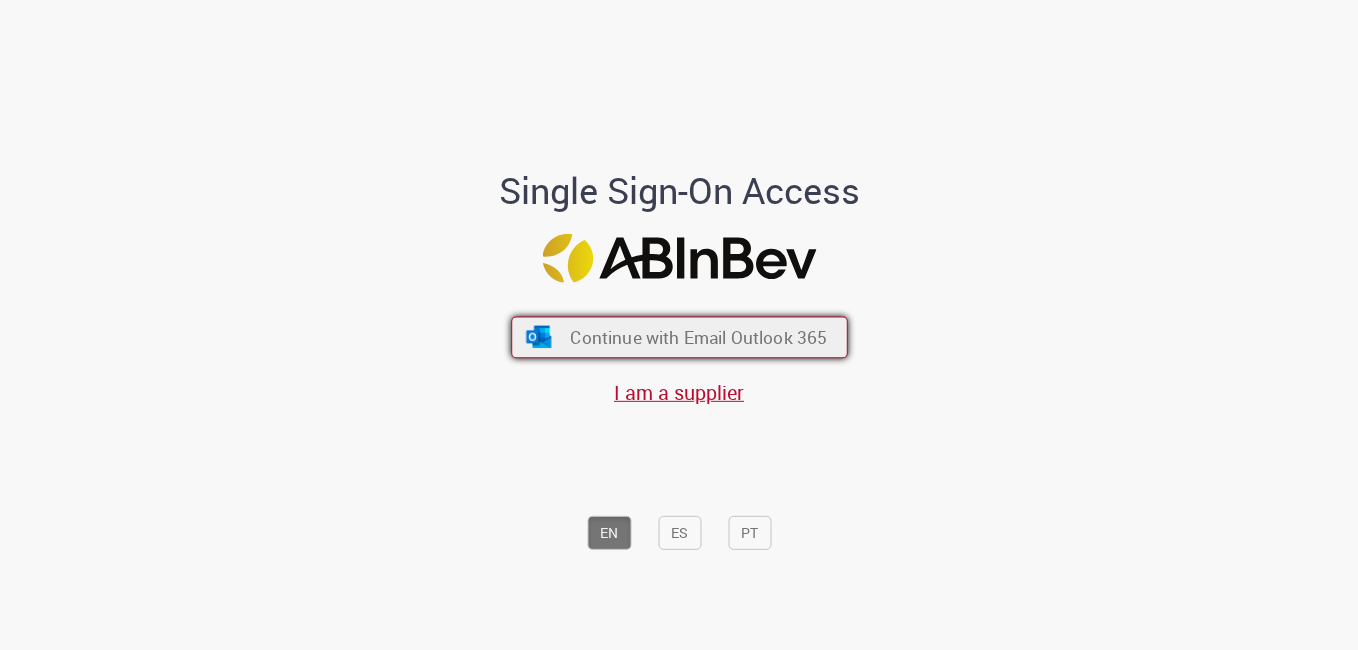 click on "Continue with Email Outlook 365" at bounding box center (698, 337) 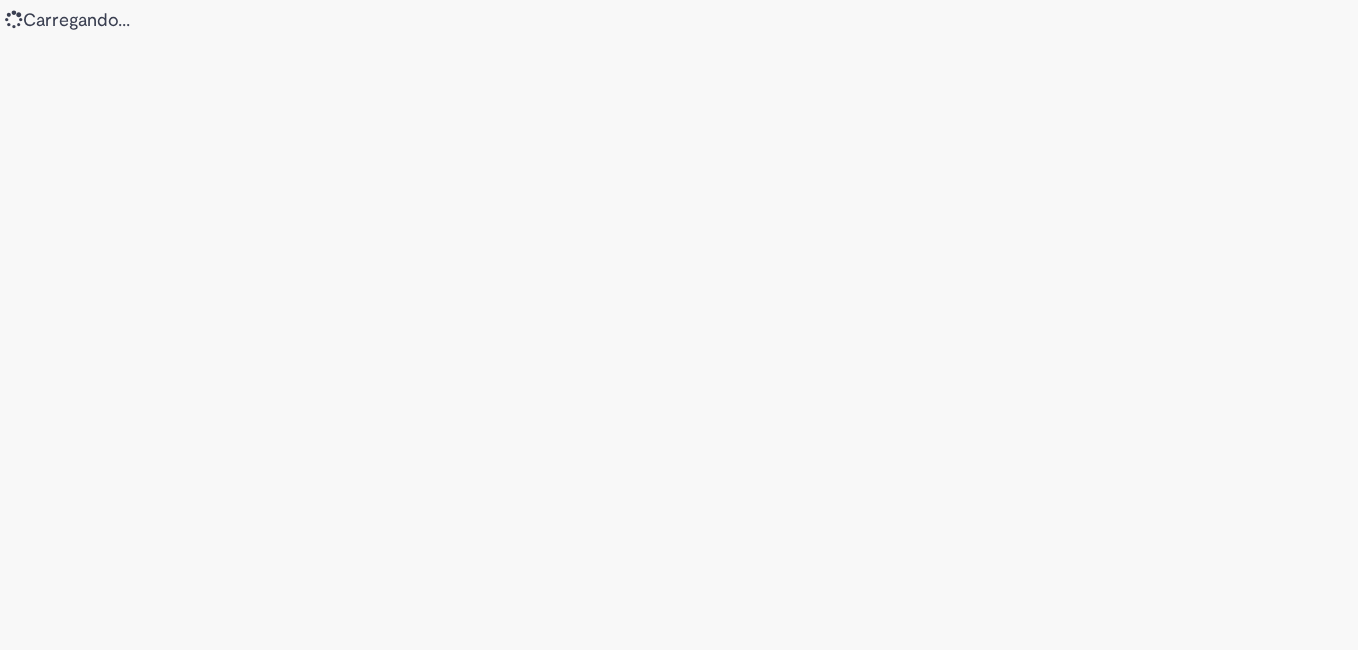 scroll, scrollTop: 0, scrollLeft: 0, axis: both 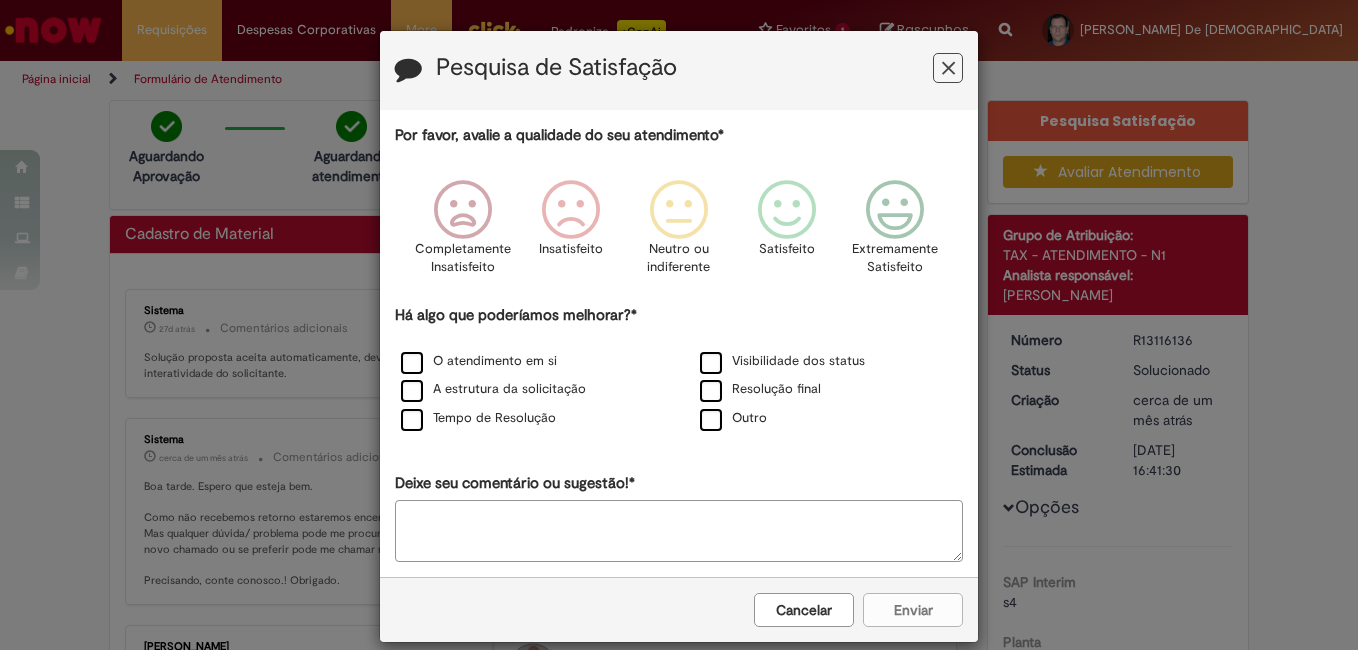 click at bounding box center [948, 68] 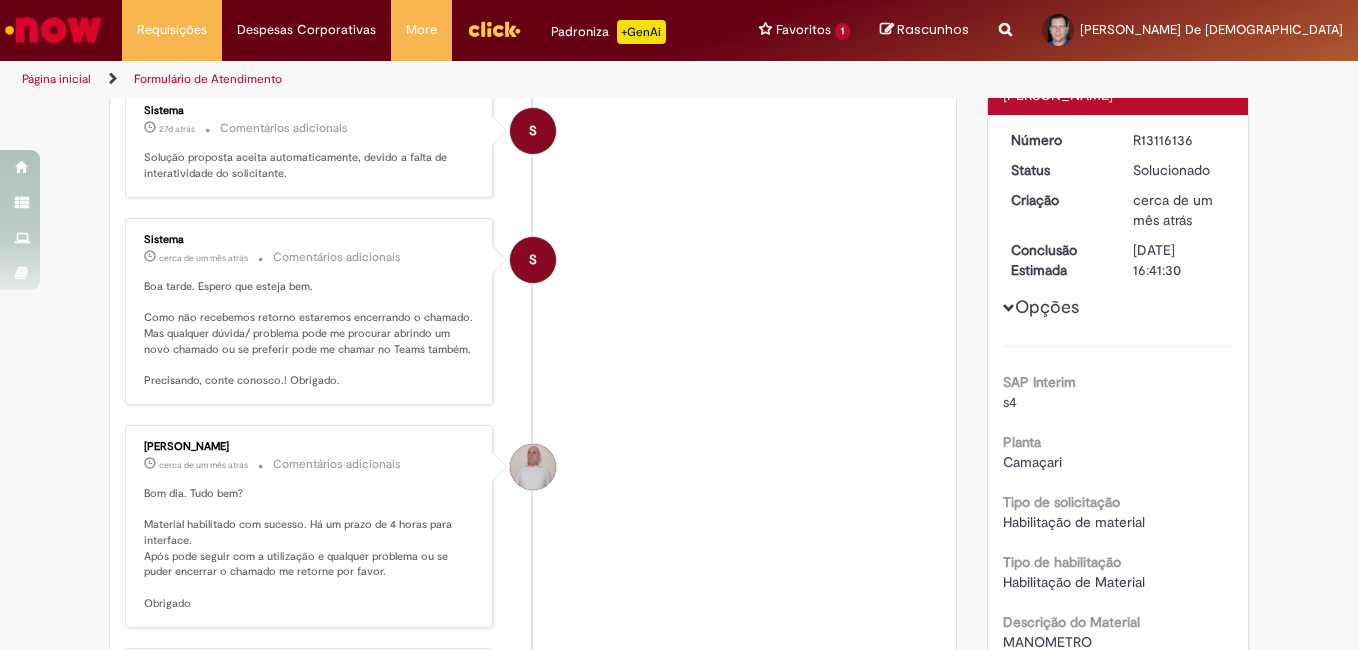scroll, scrollTop: 500, scrollLeft: 0, axis: vertical 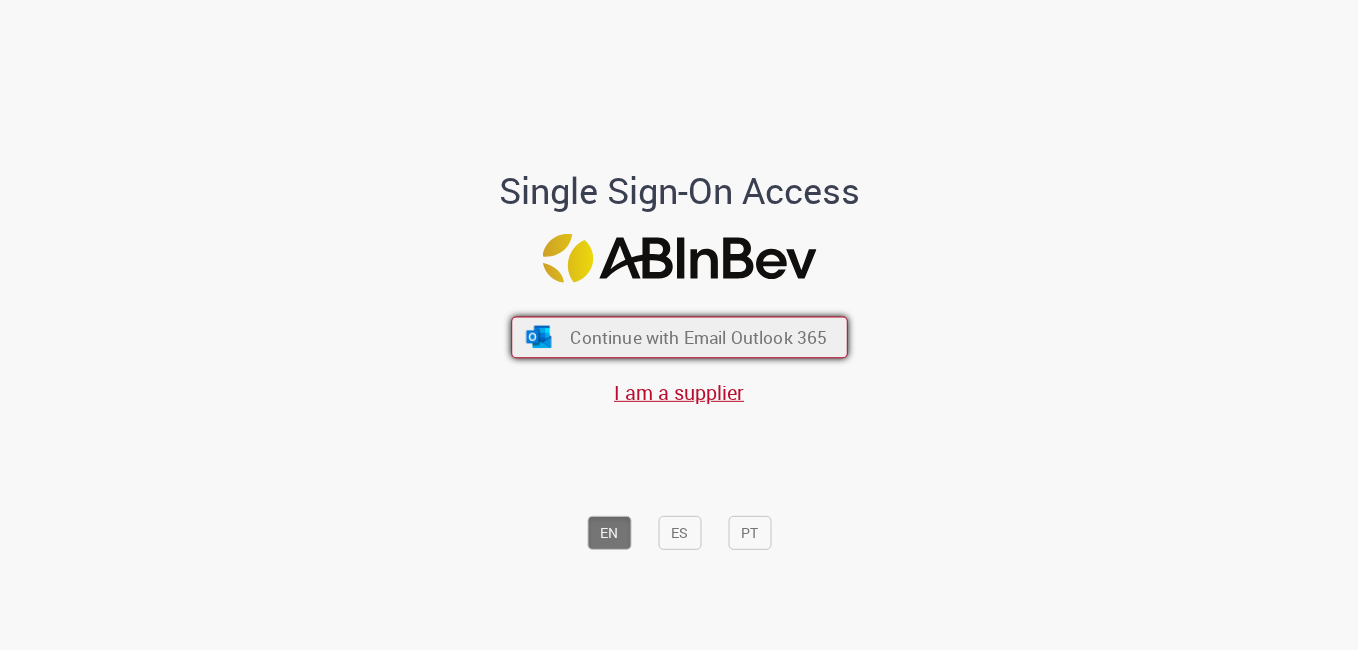 click on "Continue with Email Outlook 365" at bounding box center (698, 337) 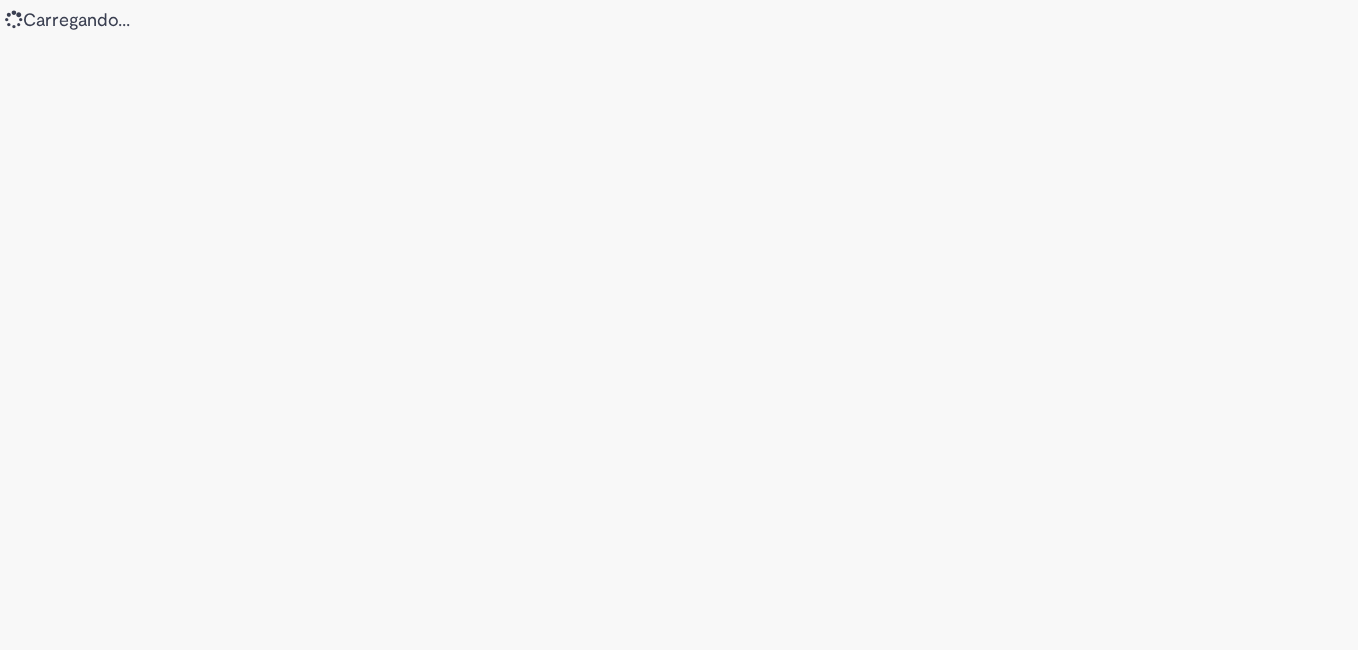 scroll, scrollTop: 0, scrollLeft: 0, axis: both 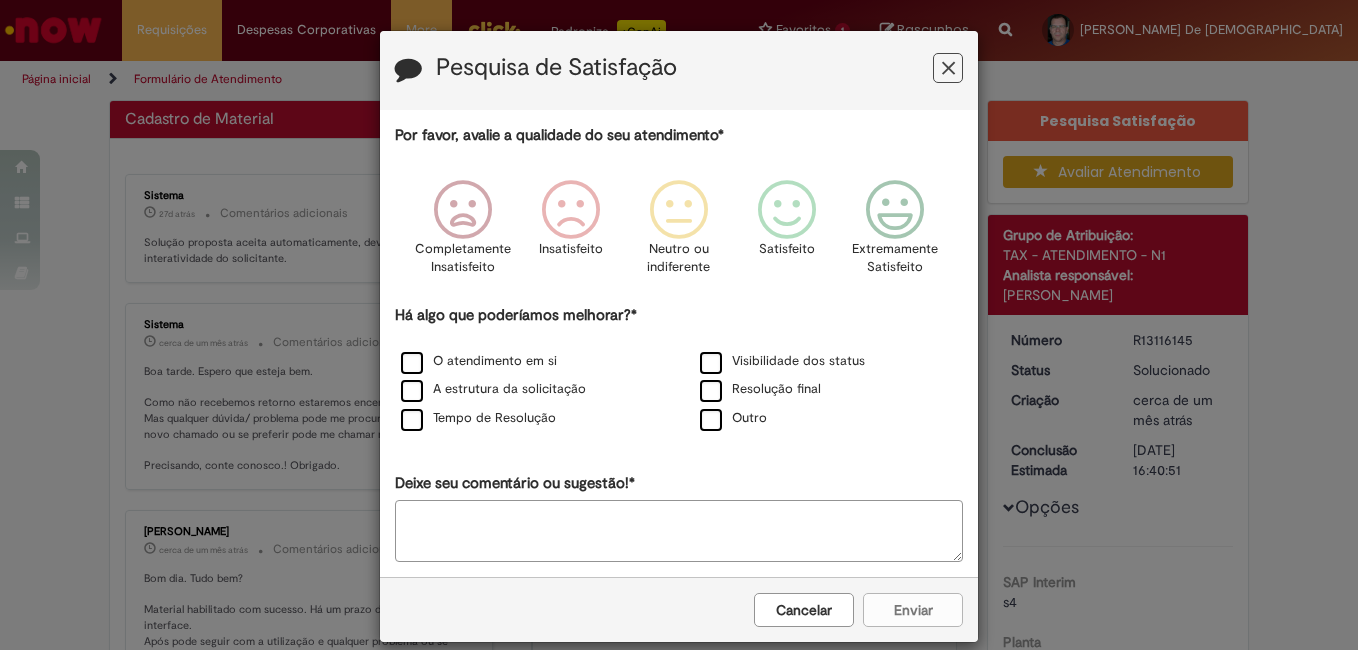 click at bounding box center (948, 68) 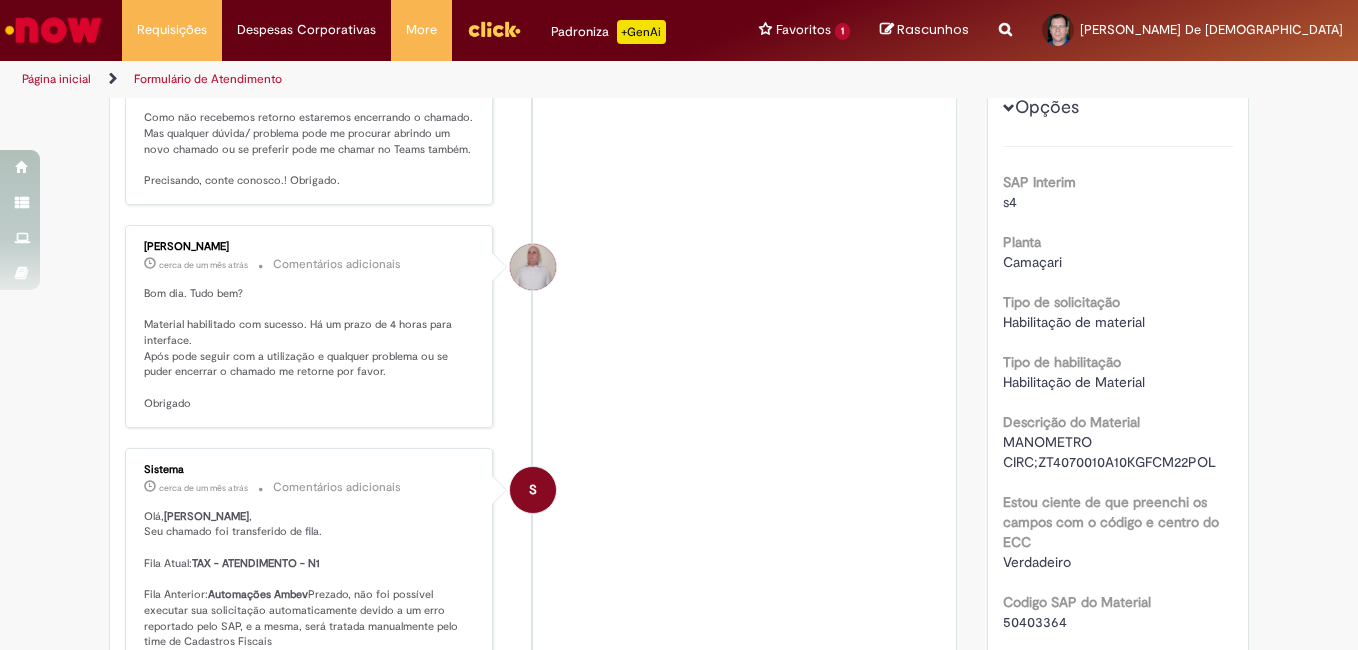 scroll, scrollTop: 700, scrollLeft: 0, axis: vertical 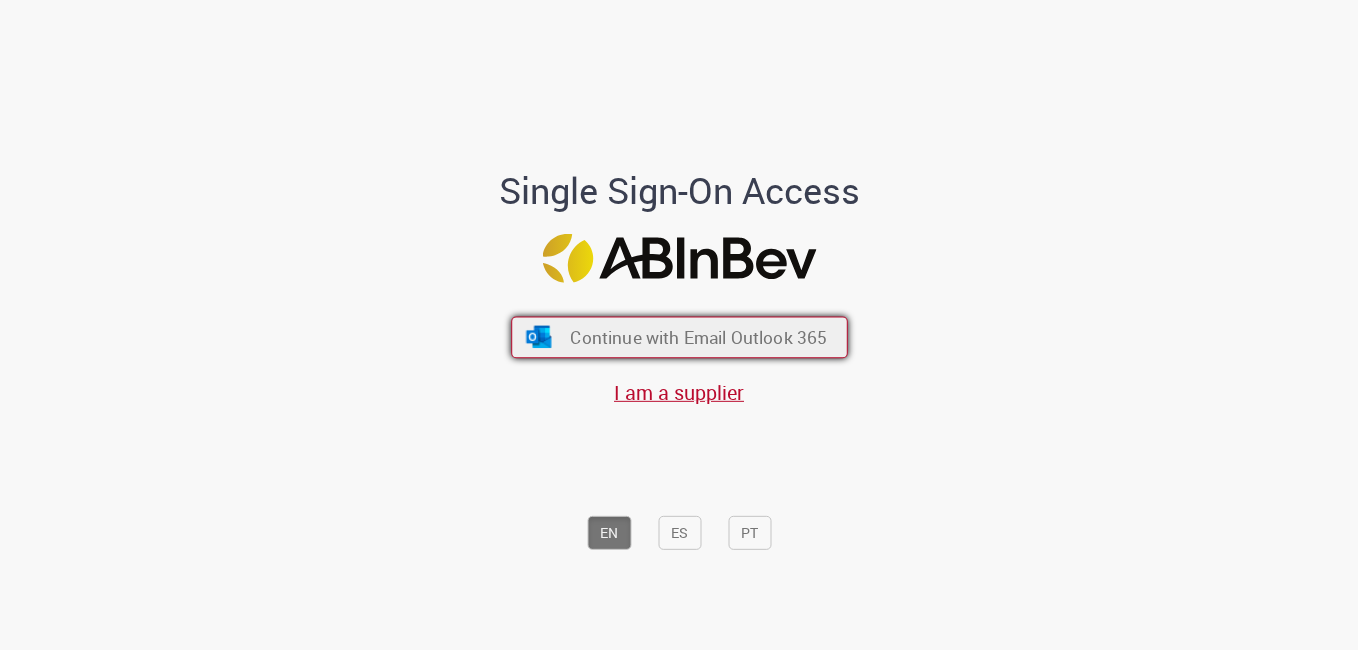 click on "Continue with Email Outlook 365" at bounding box center [698, 337] 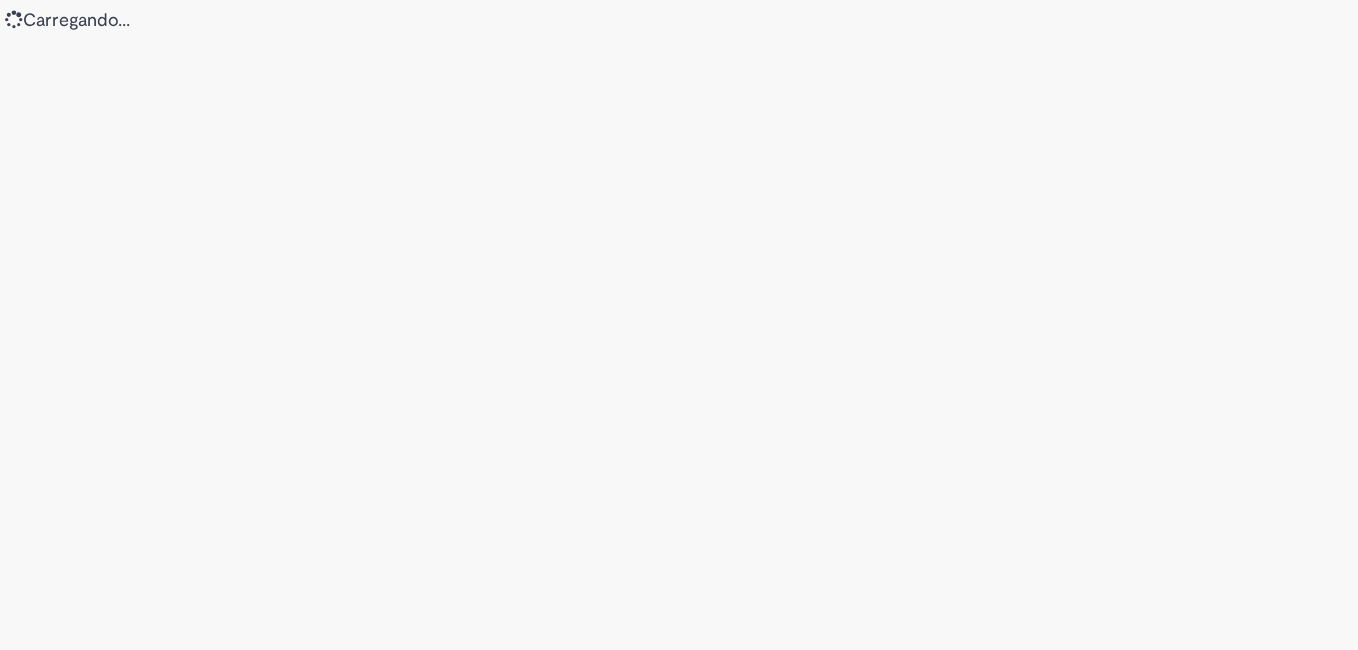 scroll, scrollTop: 0, scrollLeft: 0, axis: both 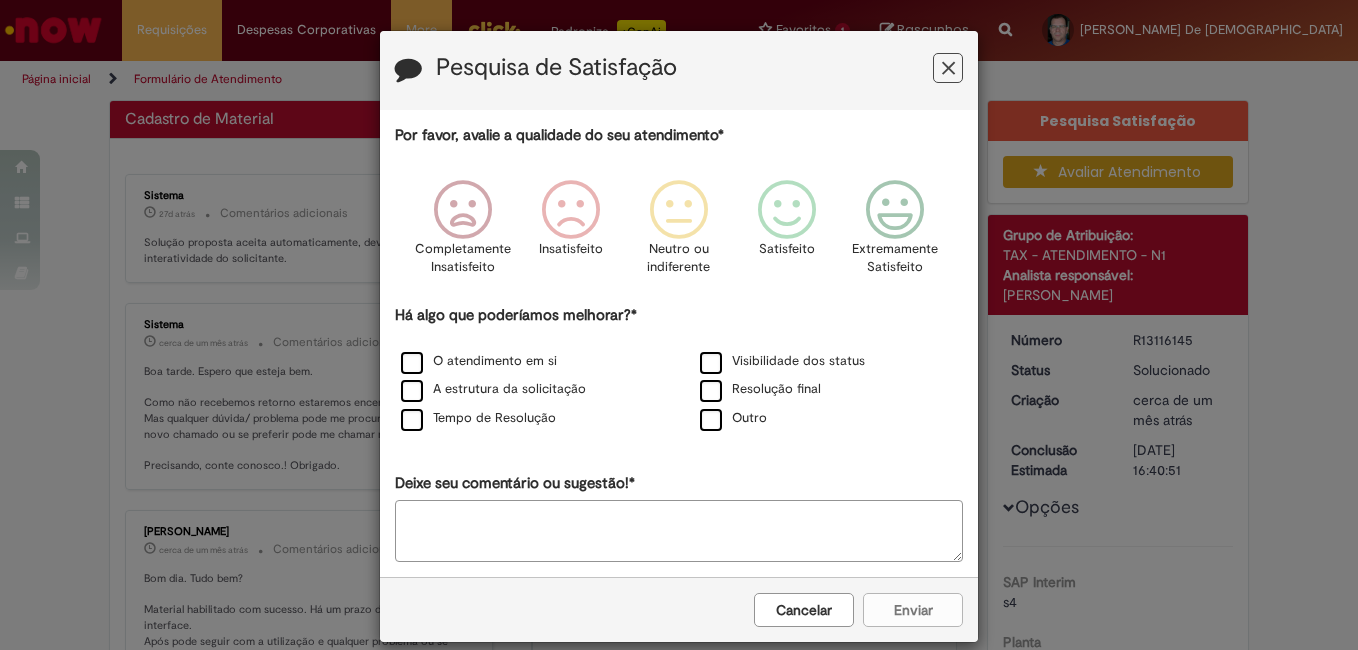 click at bounding box center (948, 68) 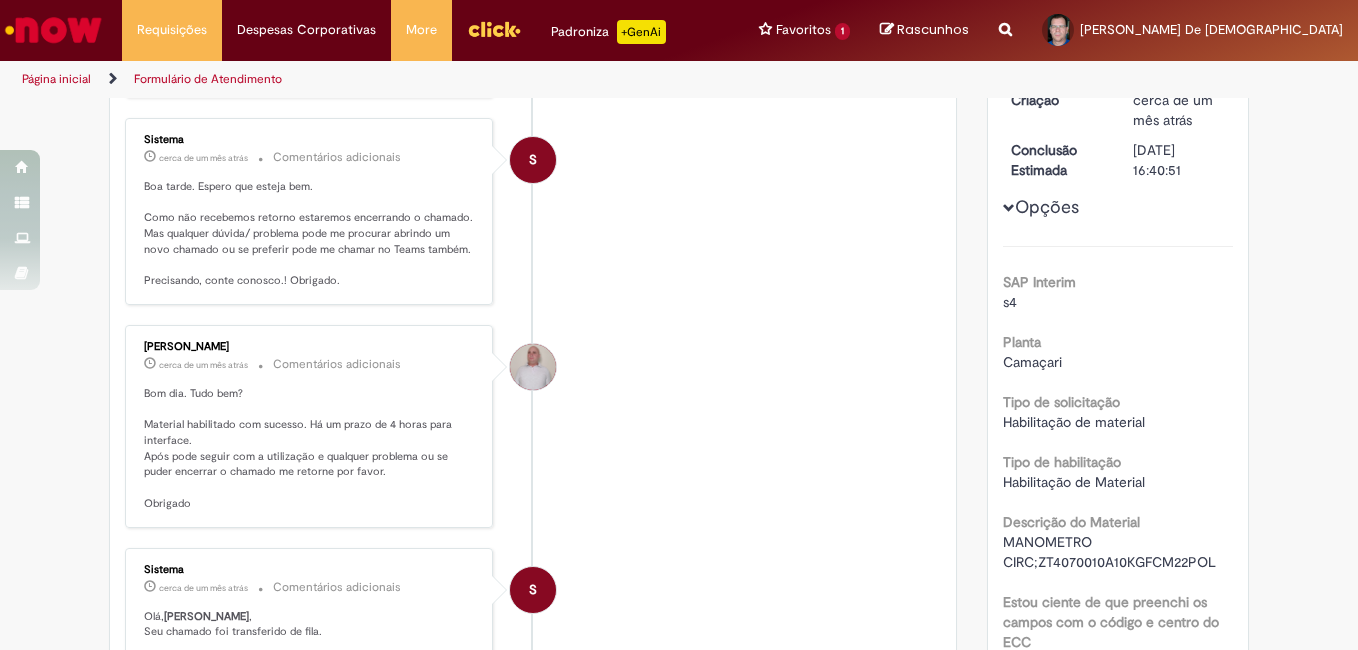 scroll, scrollTop: 500, scrollLeft: 0, axis: vertical 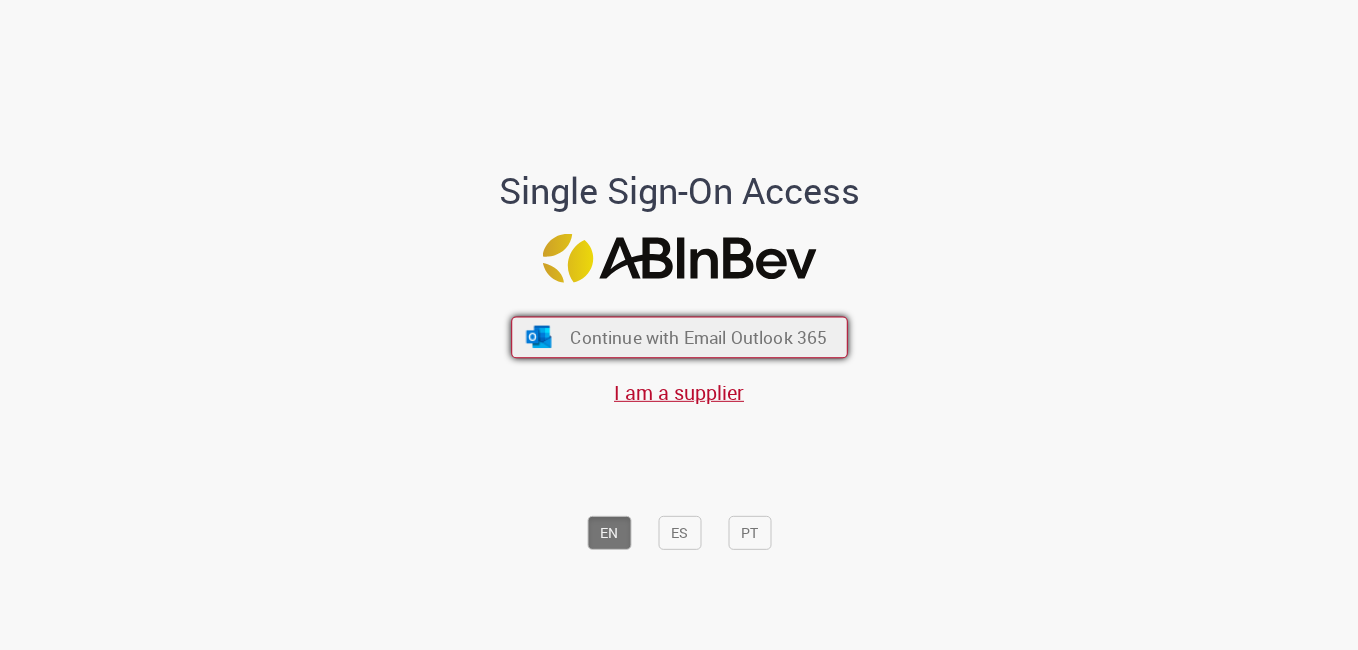 click on "Continue with Email Outlook 365" at bounding box center (698, 337) 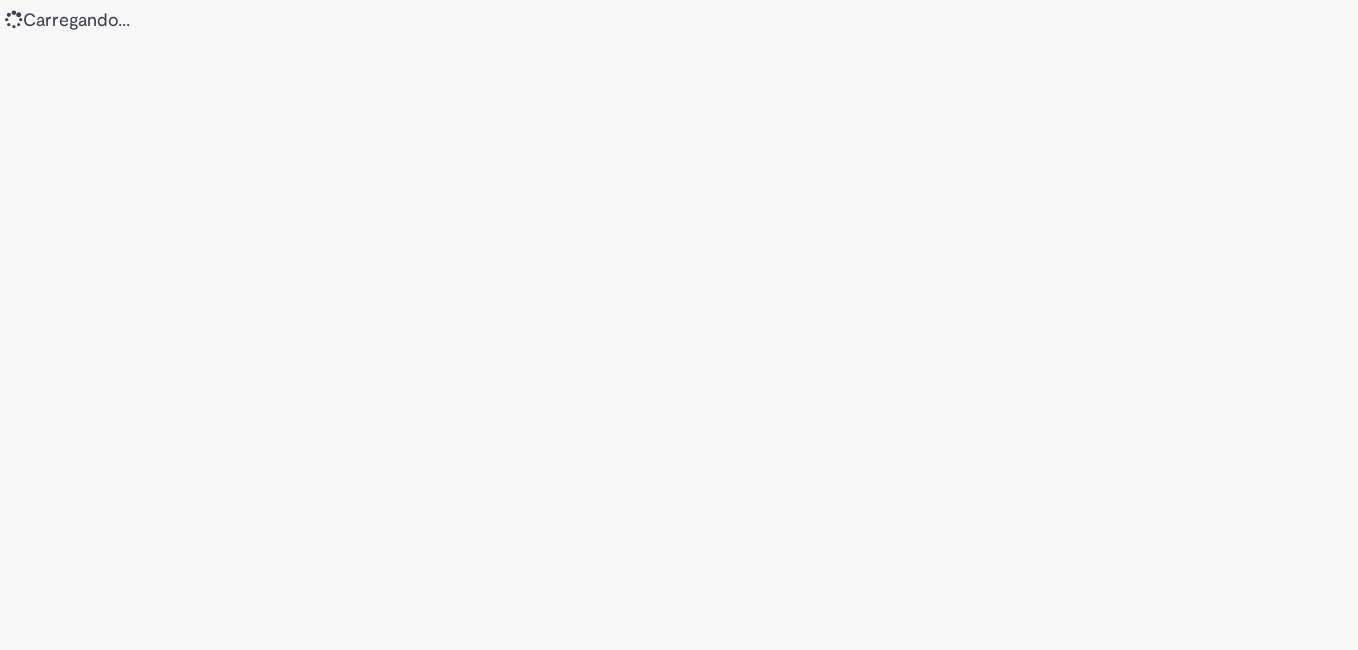 scroll, scrollTop: 0, scrollLeft: 0, axis: both 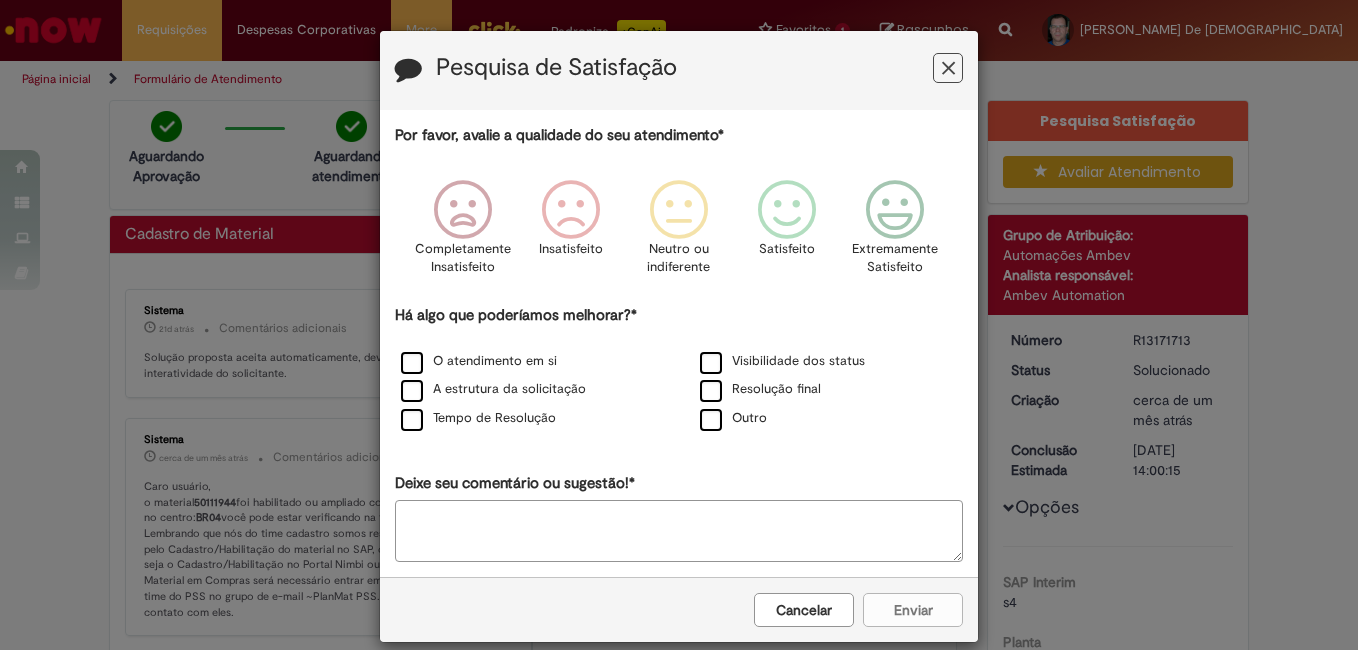 click at bounding box center (948, 68) 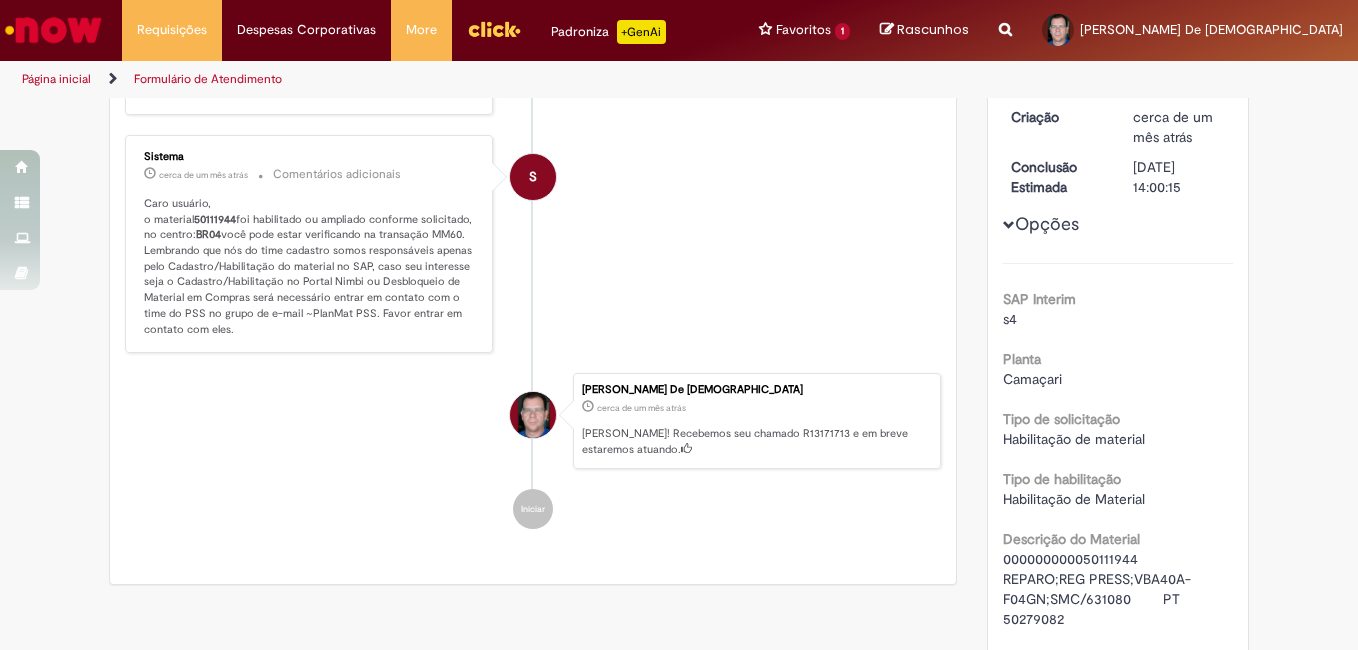 scroll, scrollTop: 483, scrollLeft: 0, axis: vertical 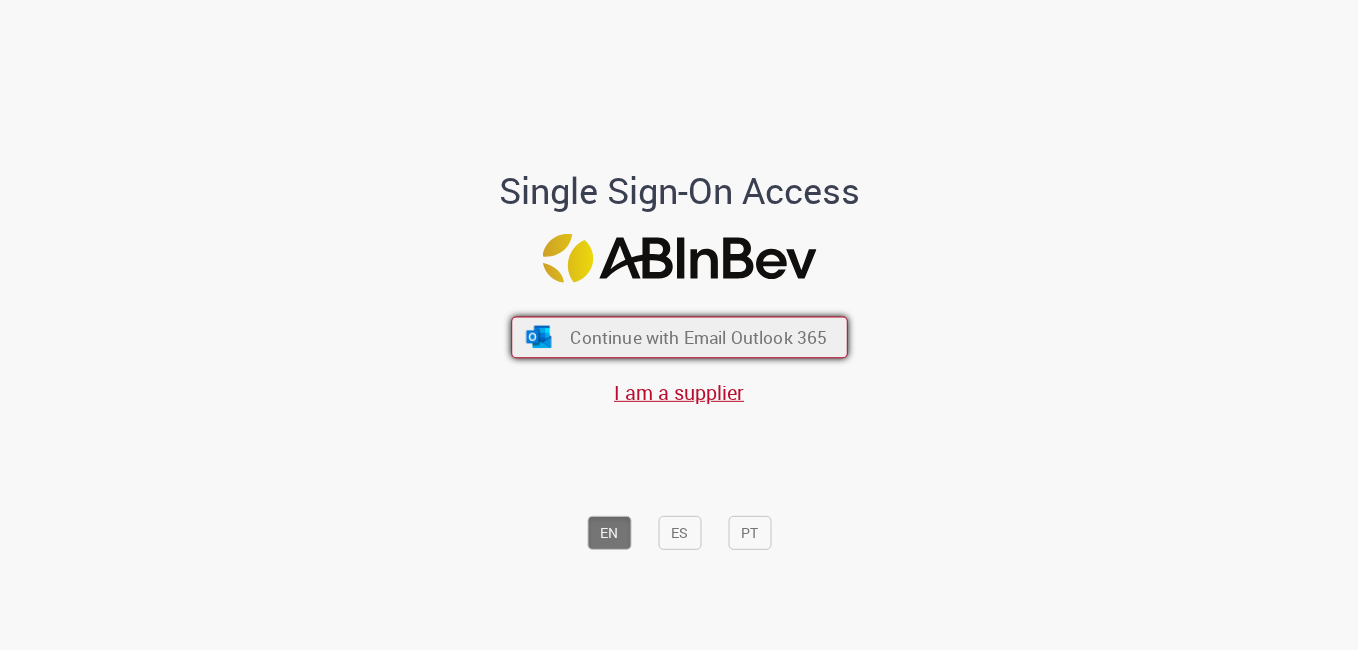 click on "Continue with Email Outlook 365" at bounding box center (698, 337) 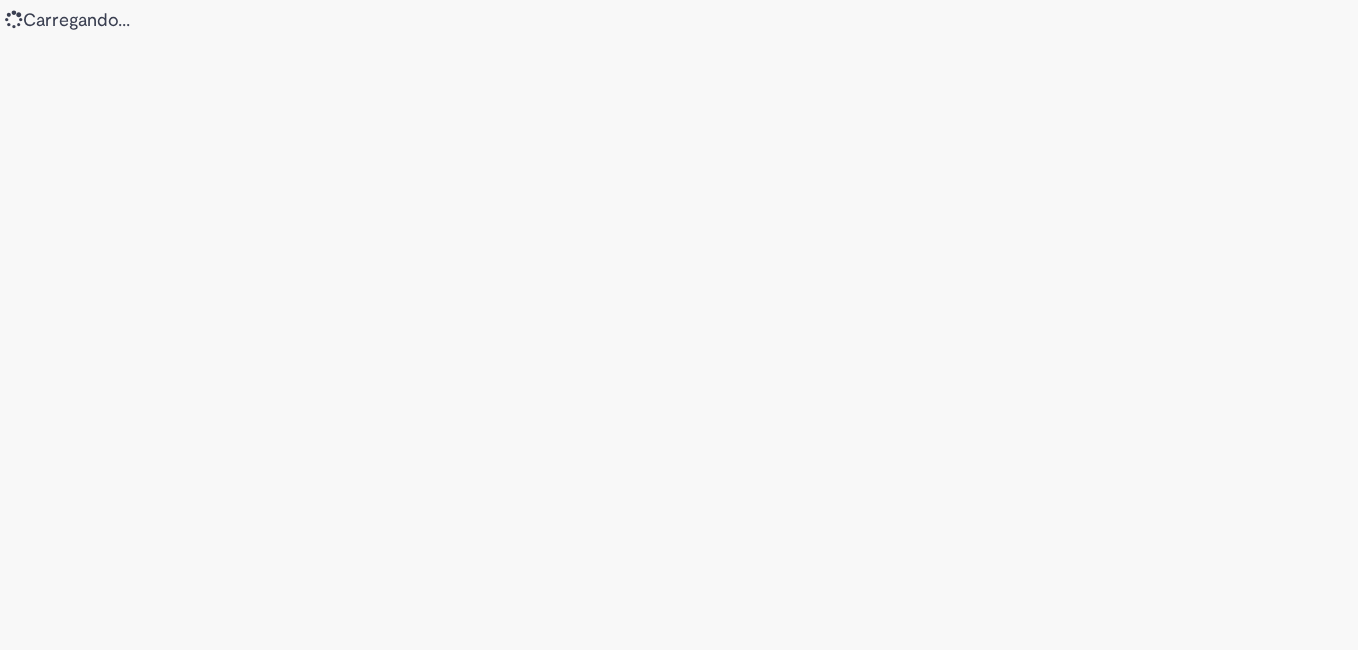scroll, scrollTop: 0, scrollLeft: 0, axis: both 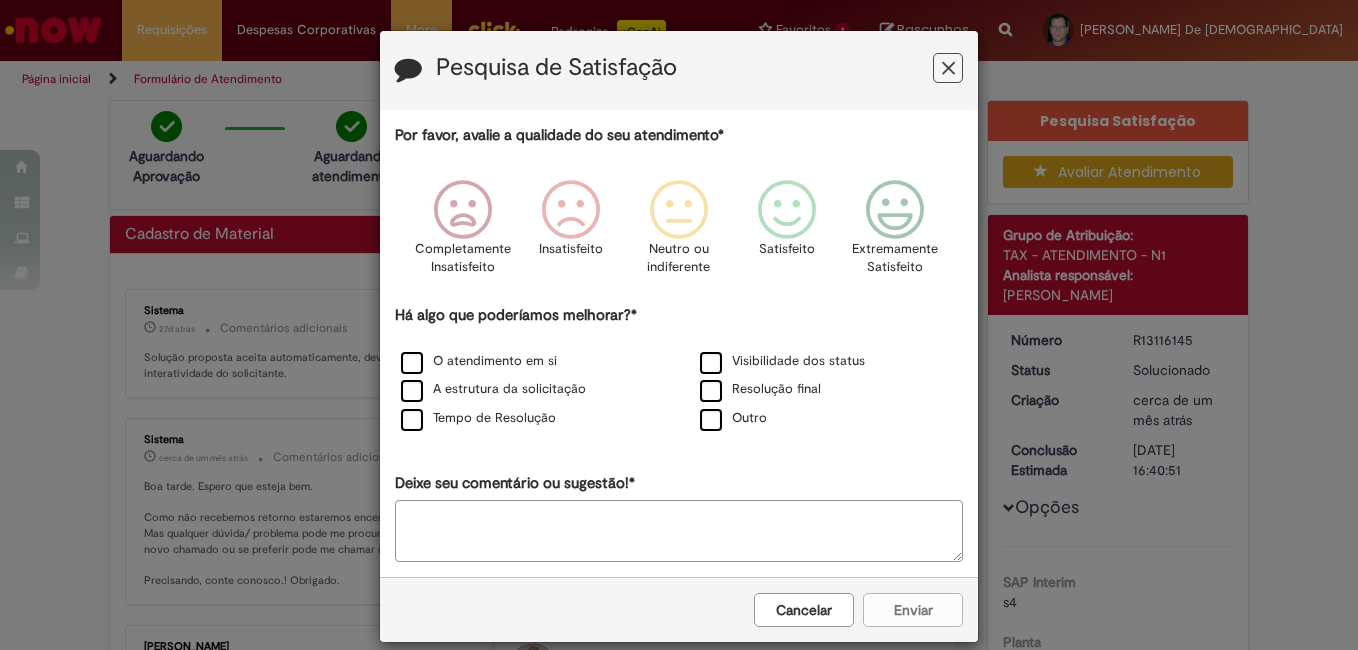 click at bounding box center (948, 68) 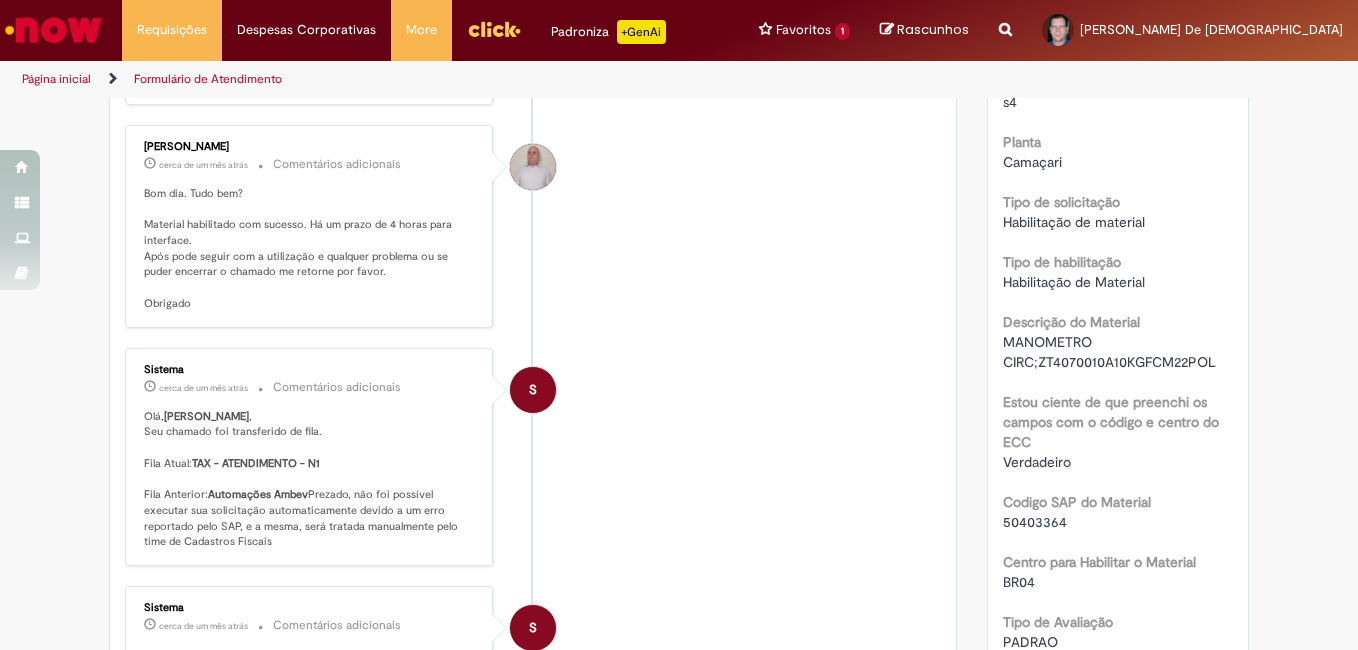 scroll, scrollTop: 100, scrollLeft: 0, axis: vertical 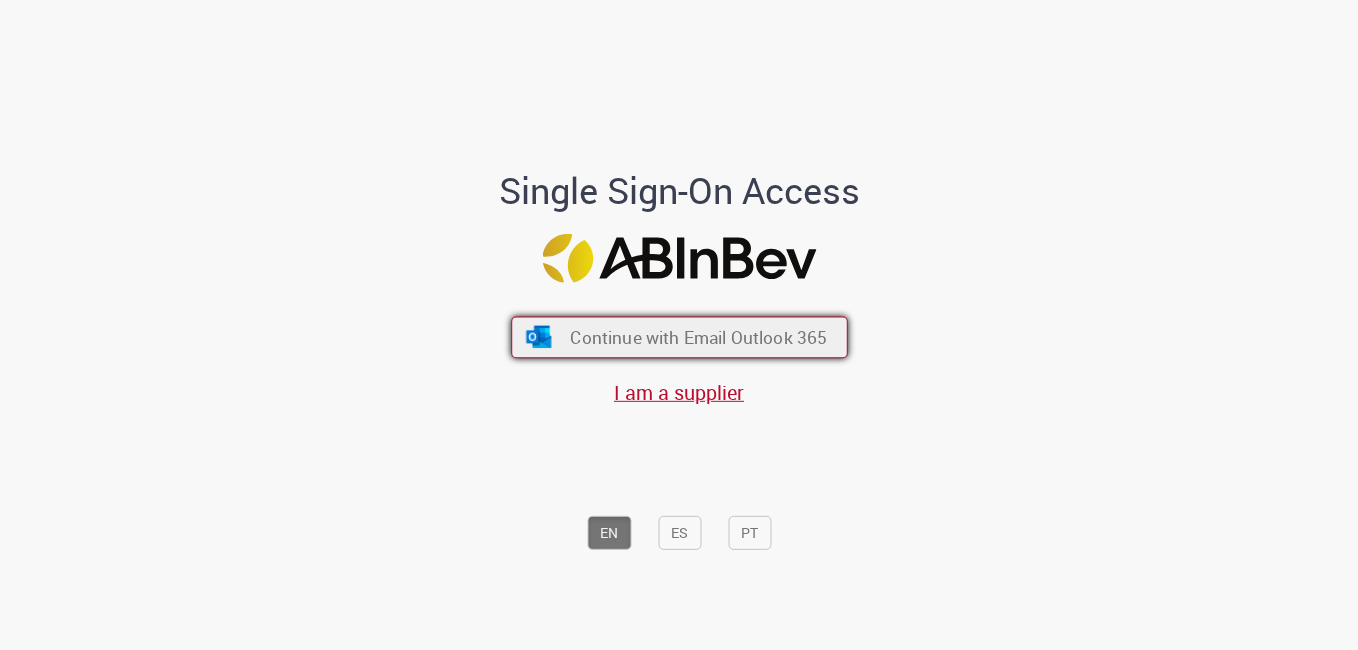 click on "Continue with Email Outlook 365" at bounding box center [698, 337] 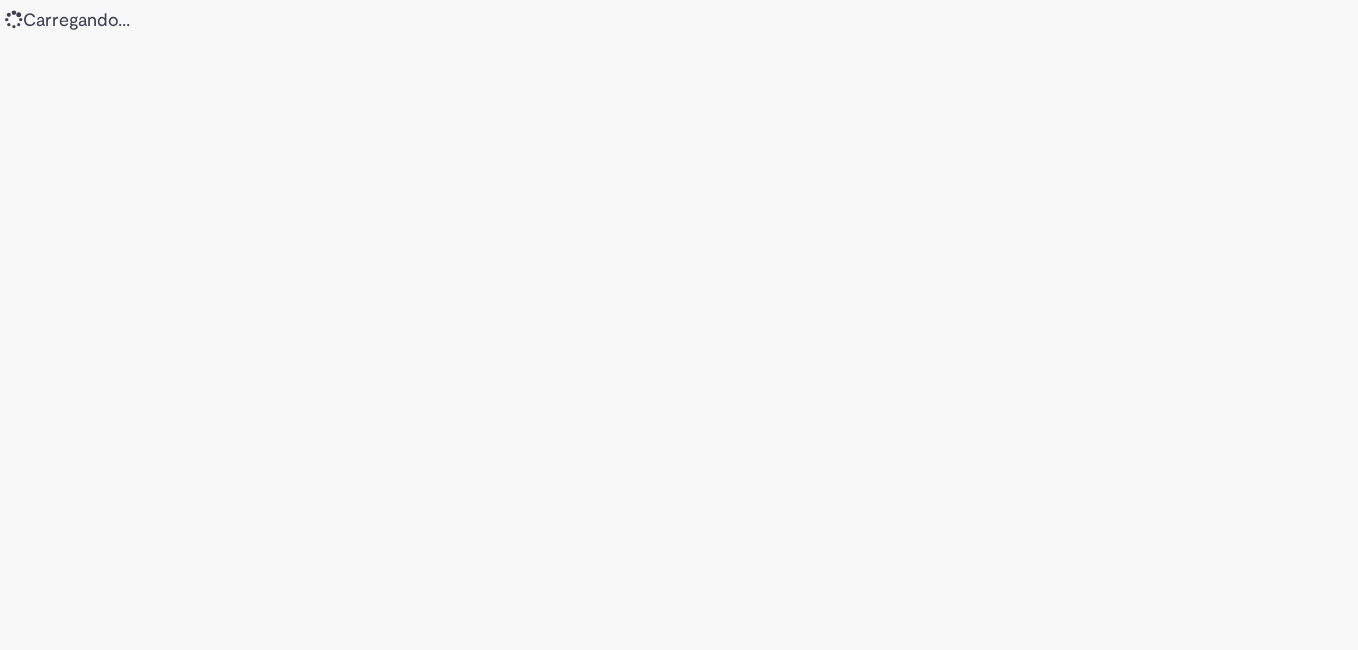 scroll, scrollTop: 0, scrollLeft: 0, axis: both 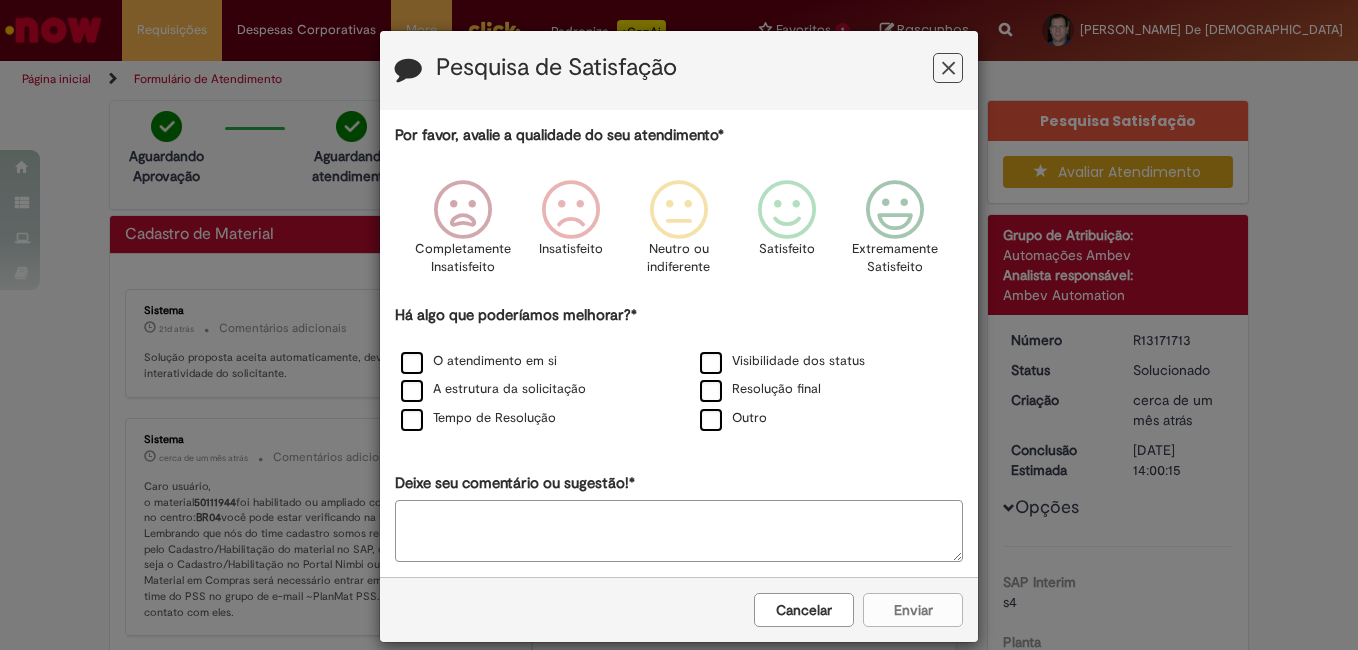 click at bounding box center [948, 68] 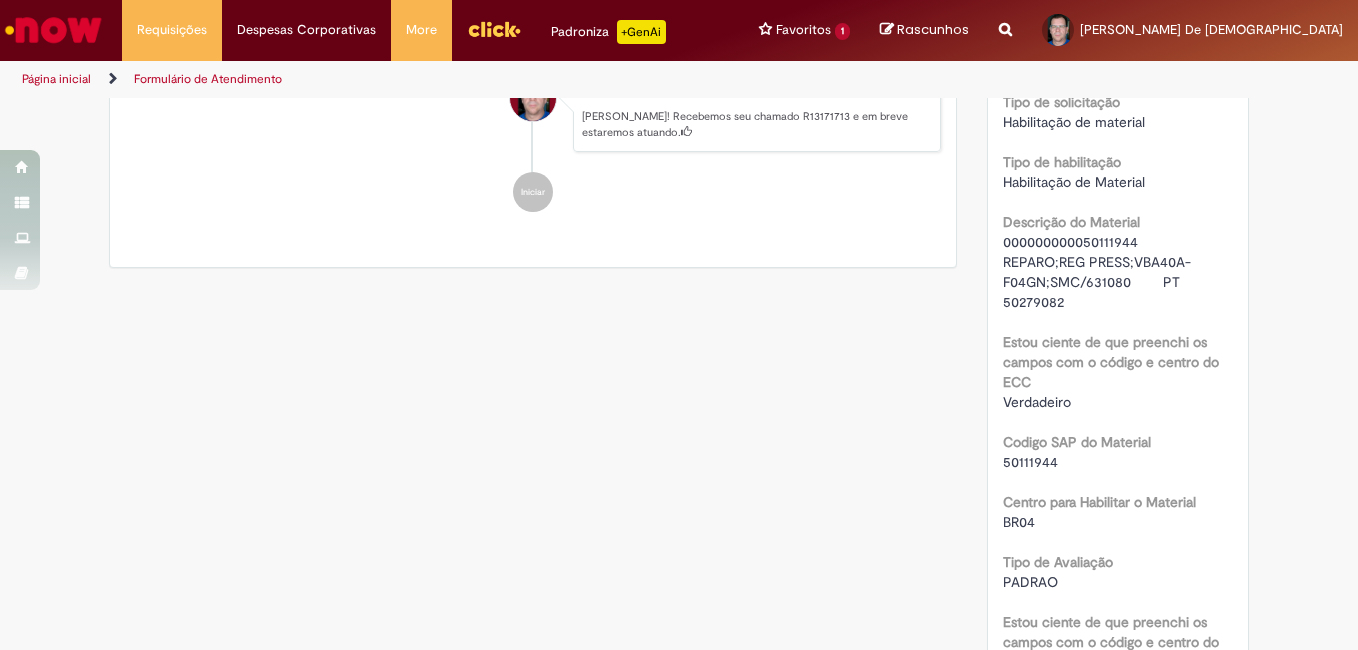 scroll, scrollTop: 683, scrollLeft: 0, axis: vertical 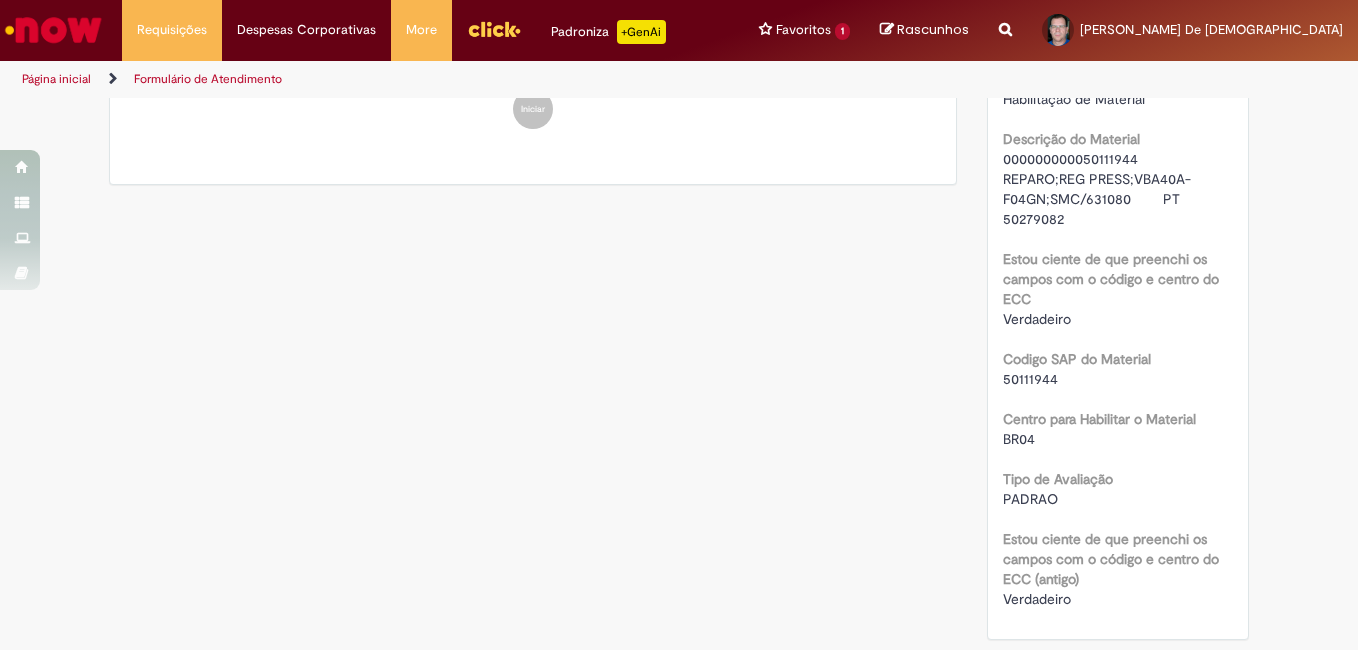 click on "000000000050111944	REPARO;REG PRESS;VBA40A-F04GN;SMC/631080	PT	50279082" at bounding box center (1118, 189) 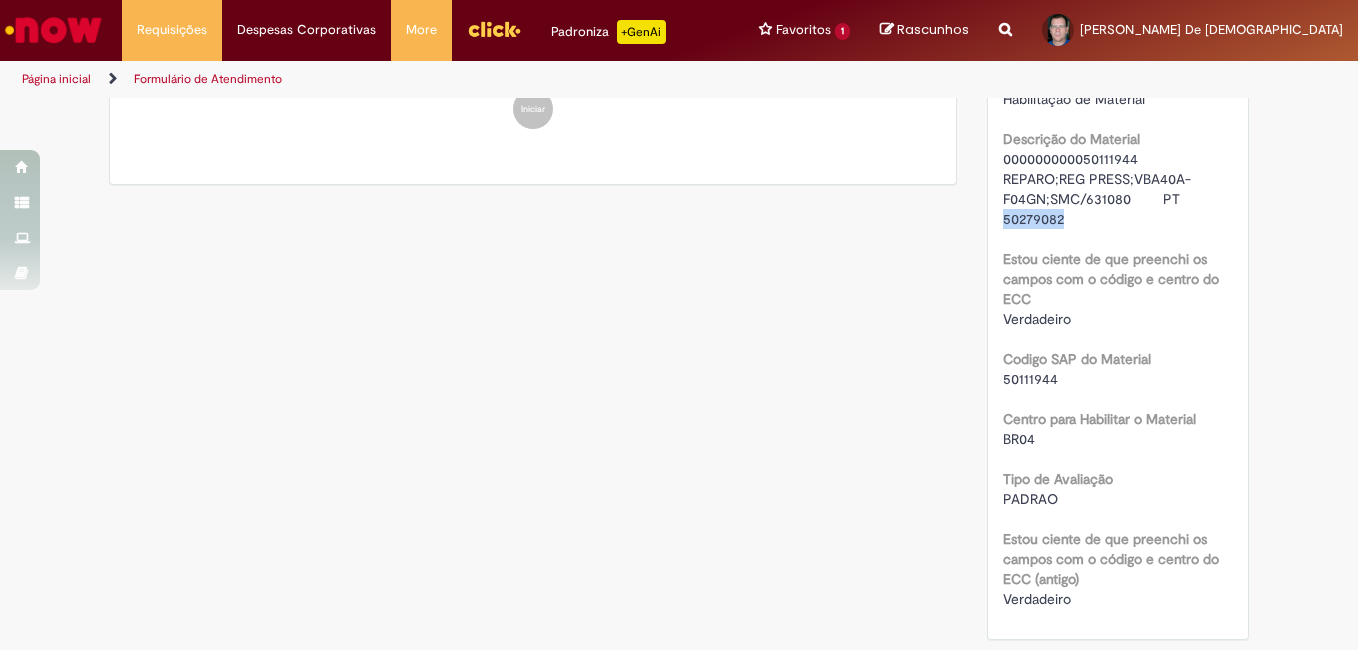 drag, startPoint x: 1054, startPoint y: 222, endPoint x: 979, endPoint y: 218, distance: 75.10659 